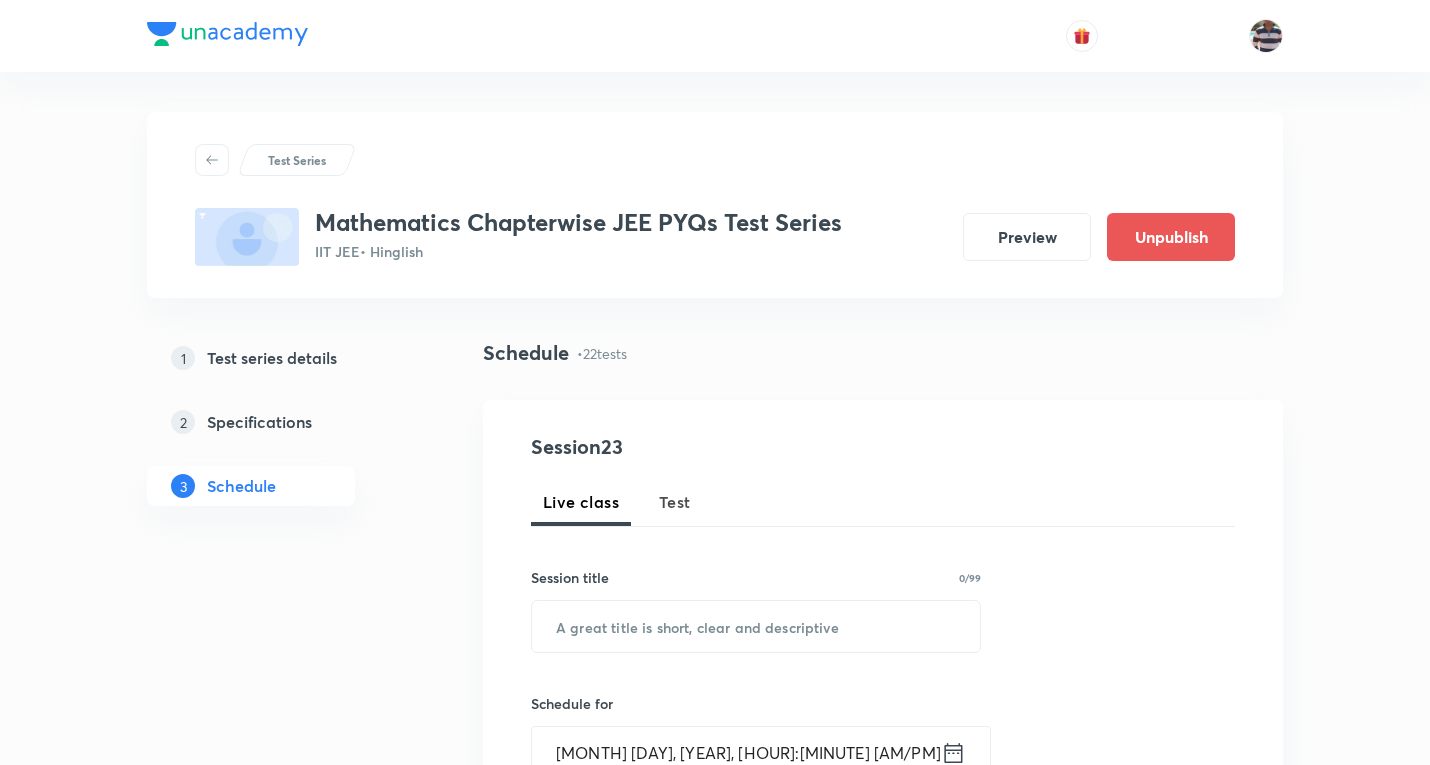scroll, scrollTop: 4908, scrollLeft: 0, axis: vertical 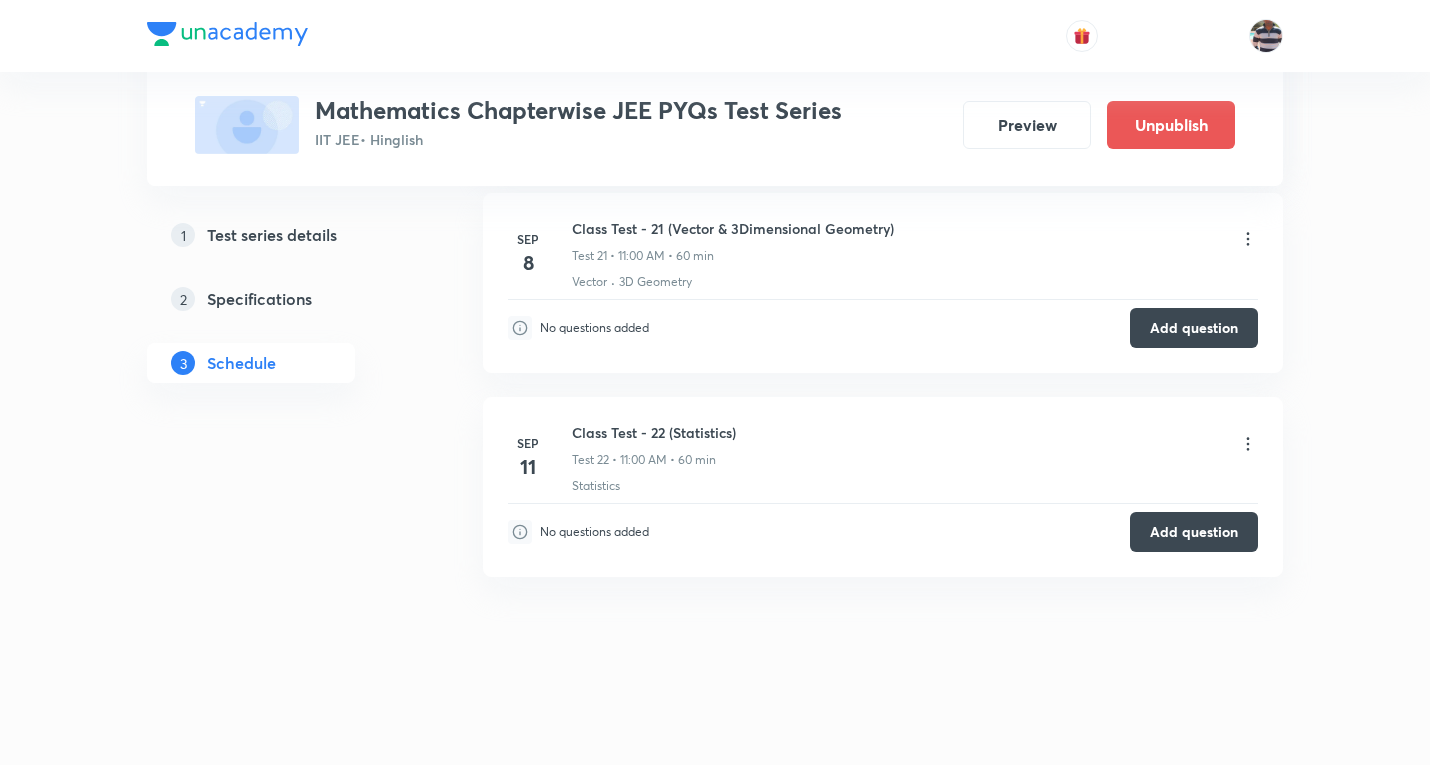 click on "Test series details" at bounding box center [272, 235] 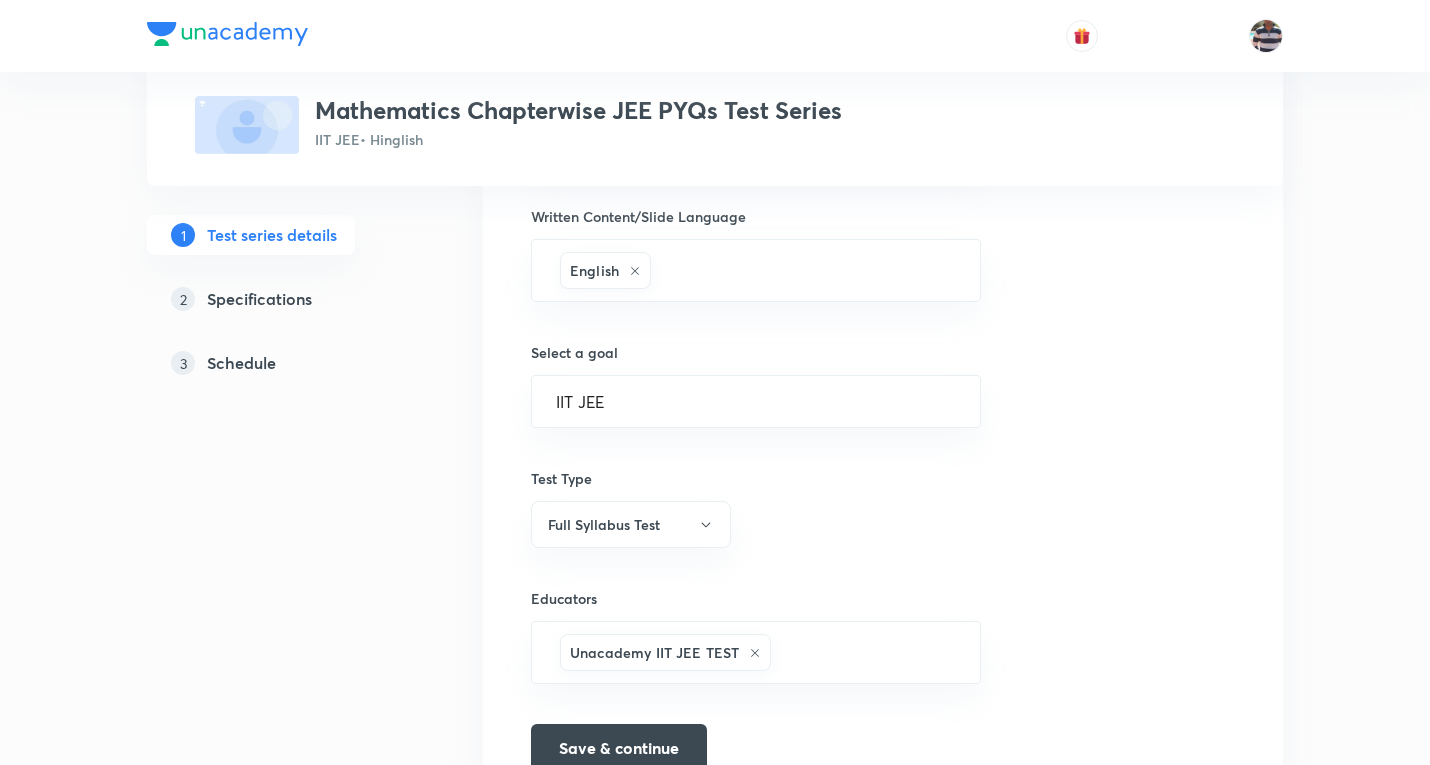 scroll, scrollTop: 1095, scrollLeft: 0, axis: vertical 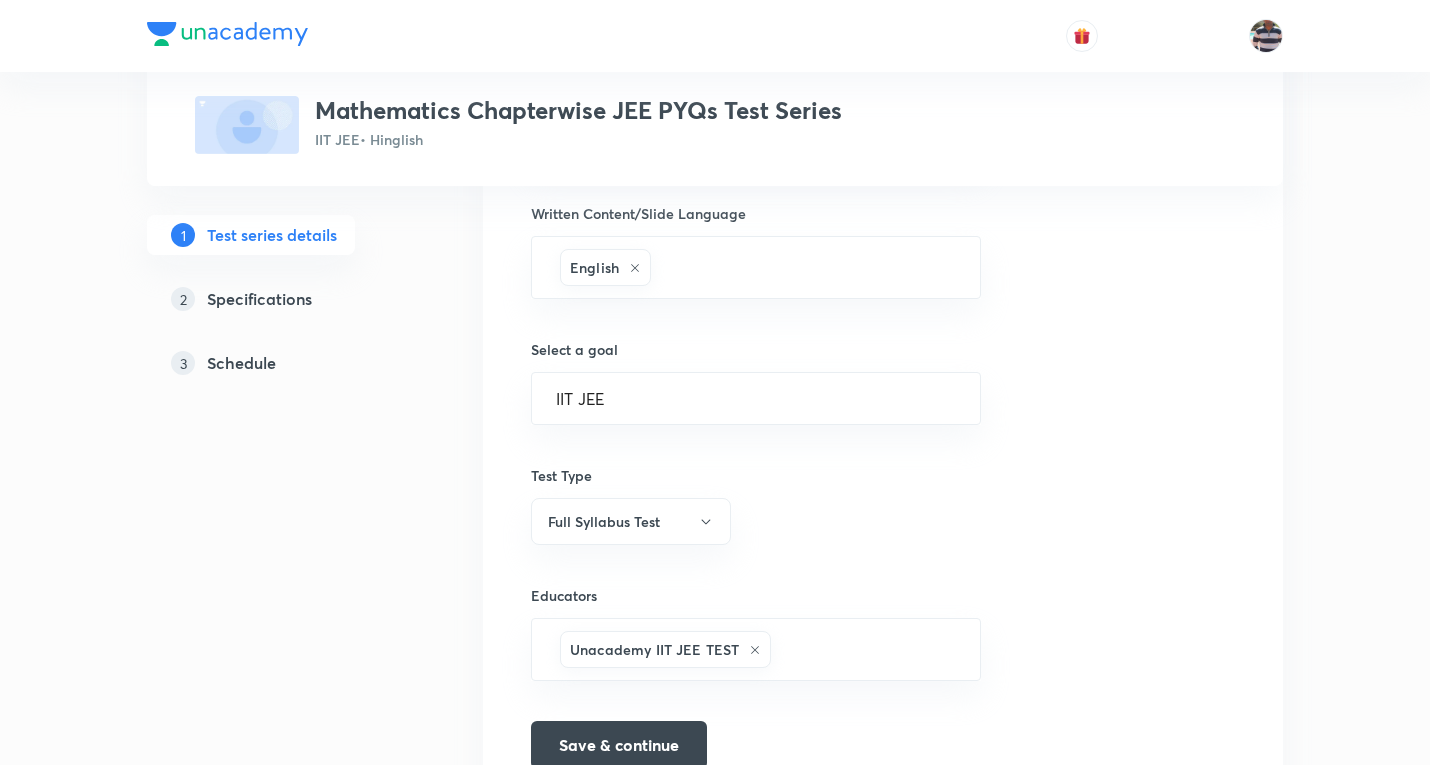 click on "Schedule" at bounding box center [241, 363] 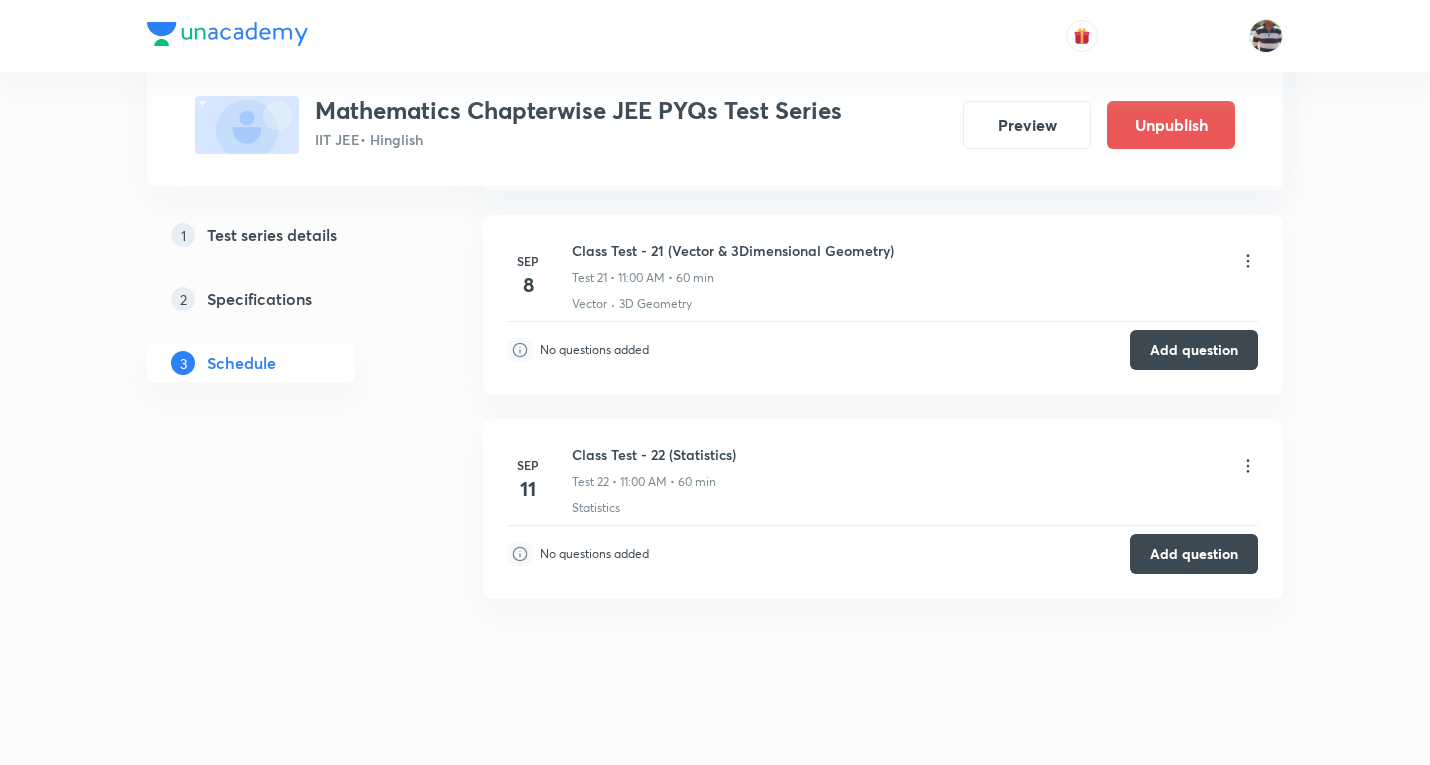 scroll, scrollTop: 4908, scrollLeft: 0, axis: vertical 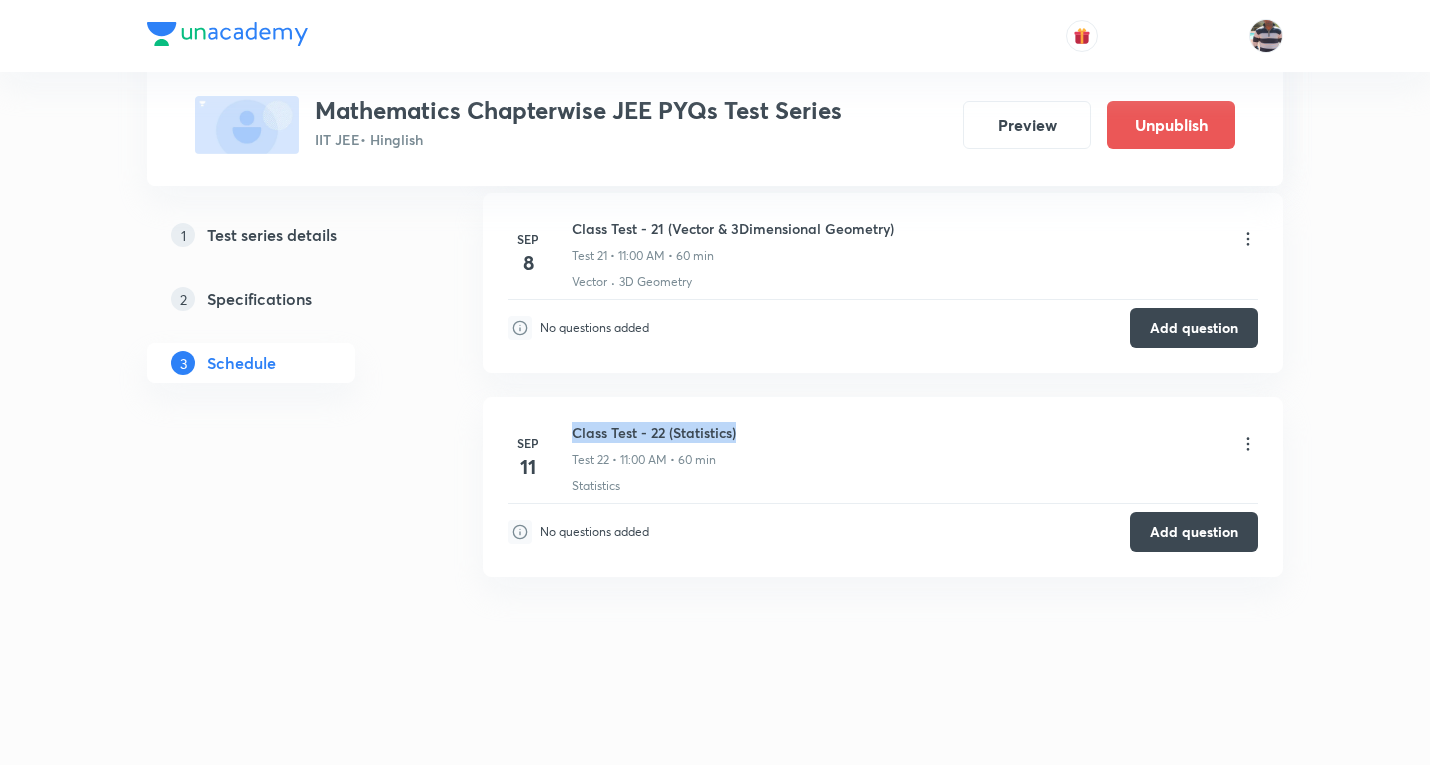 drag, startPoint x: 641, startPoint y: 440, endPoint x: 572, endPoint y: 431, distance: 69.58448 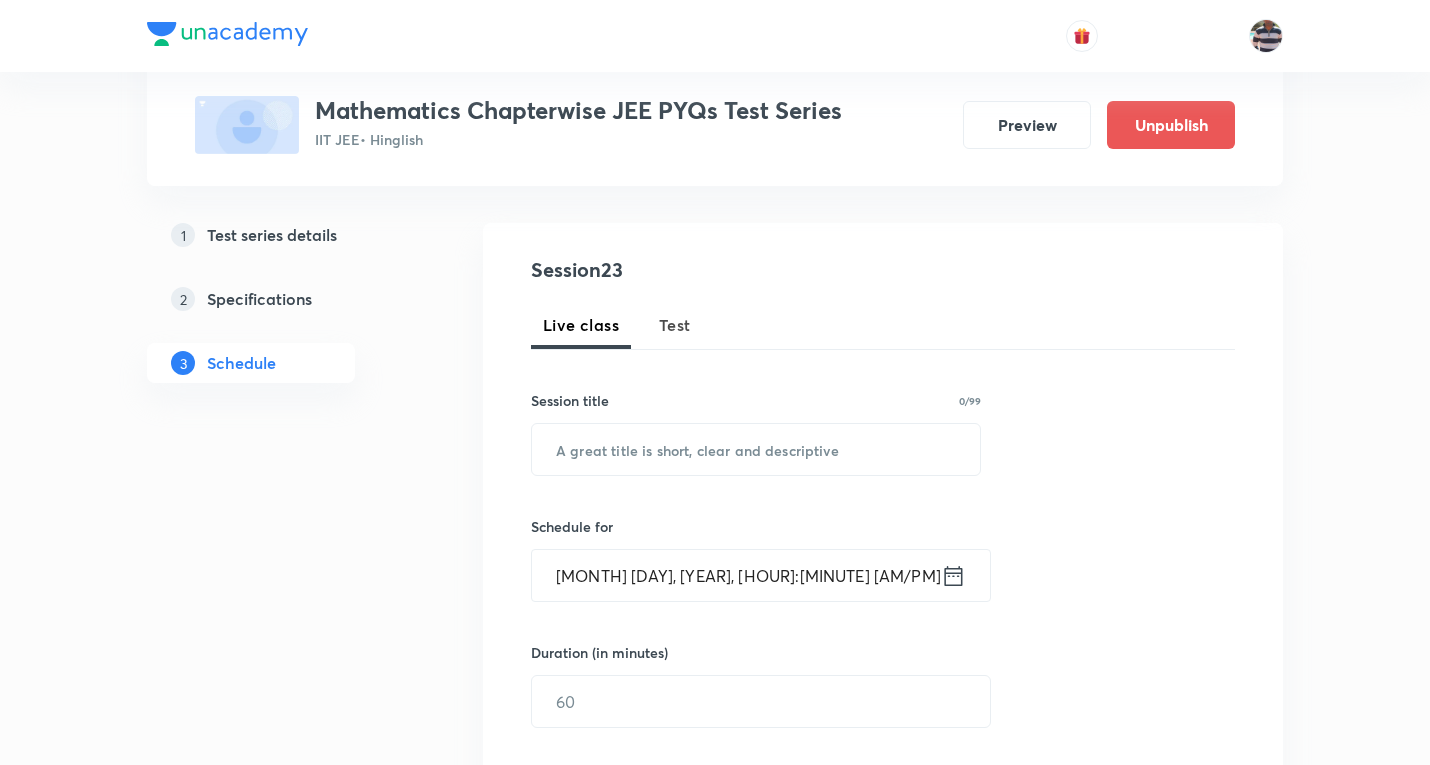 scroll, scrollTop: 0, scrollLeft: 0, axis: both 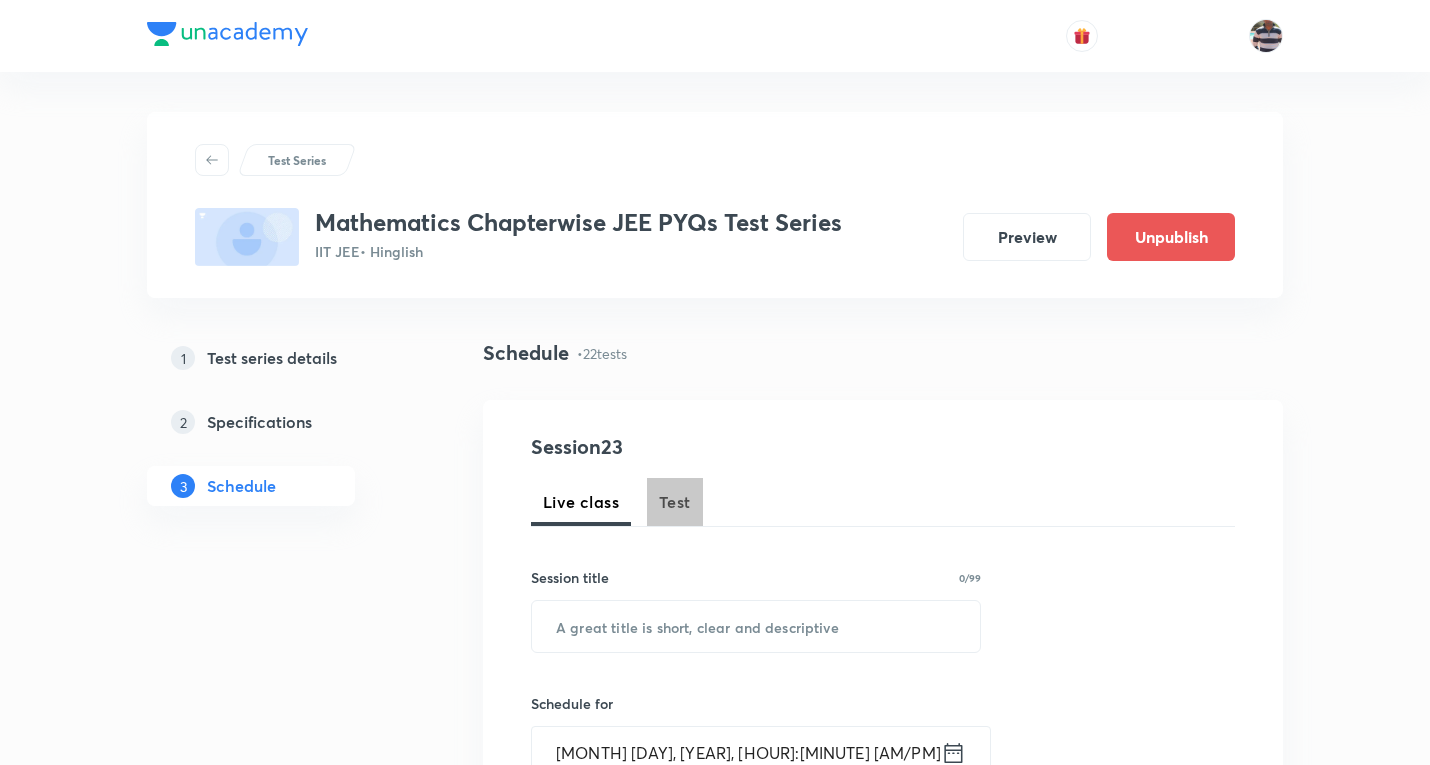 click on "Test" at bounding box center (675, 502) 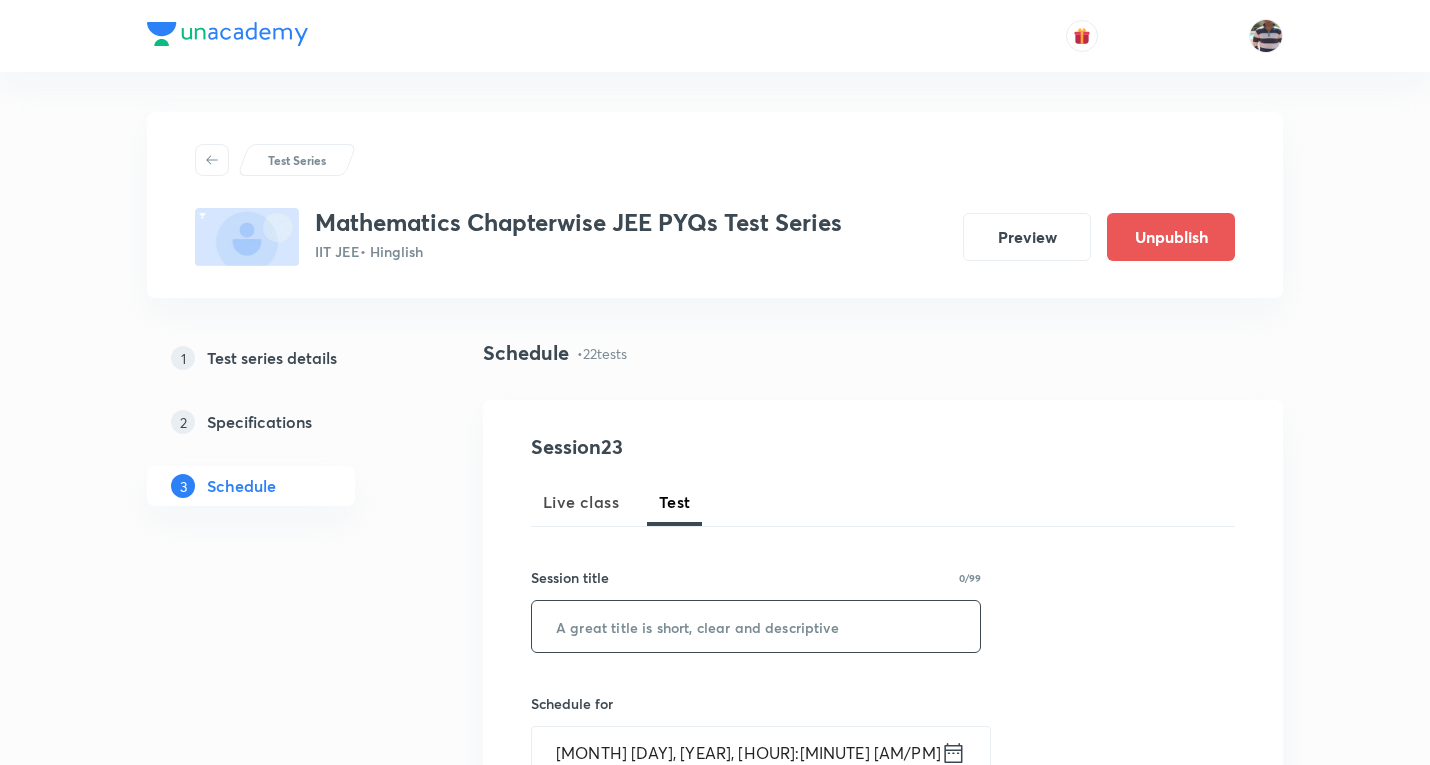 click at bounding box center [756, 626] 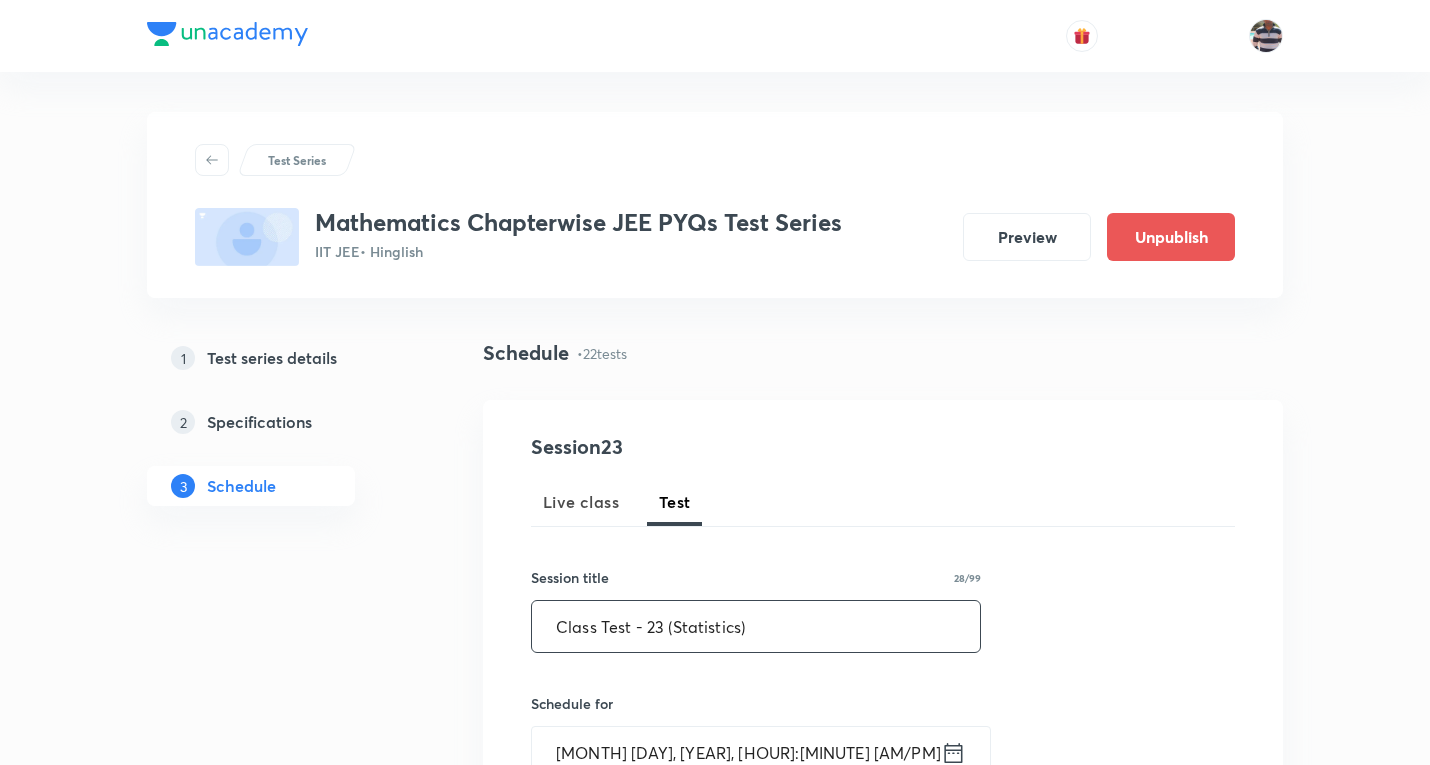 paste on "Method of Differentiation" 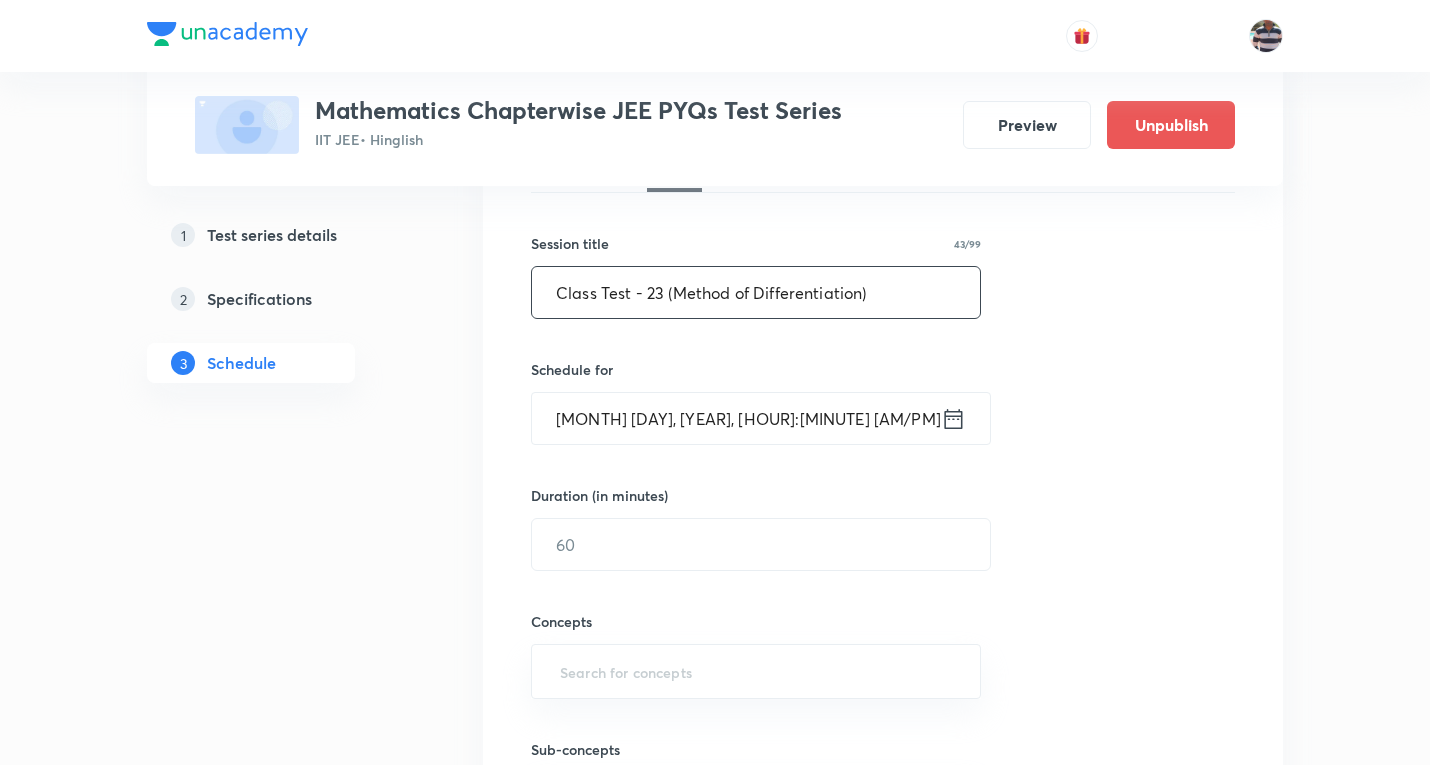 scroll, scrollTop: 369, scrollLeft: 0, axis: vertical 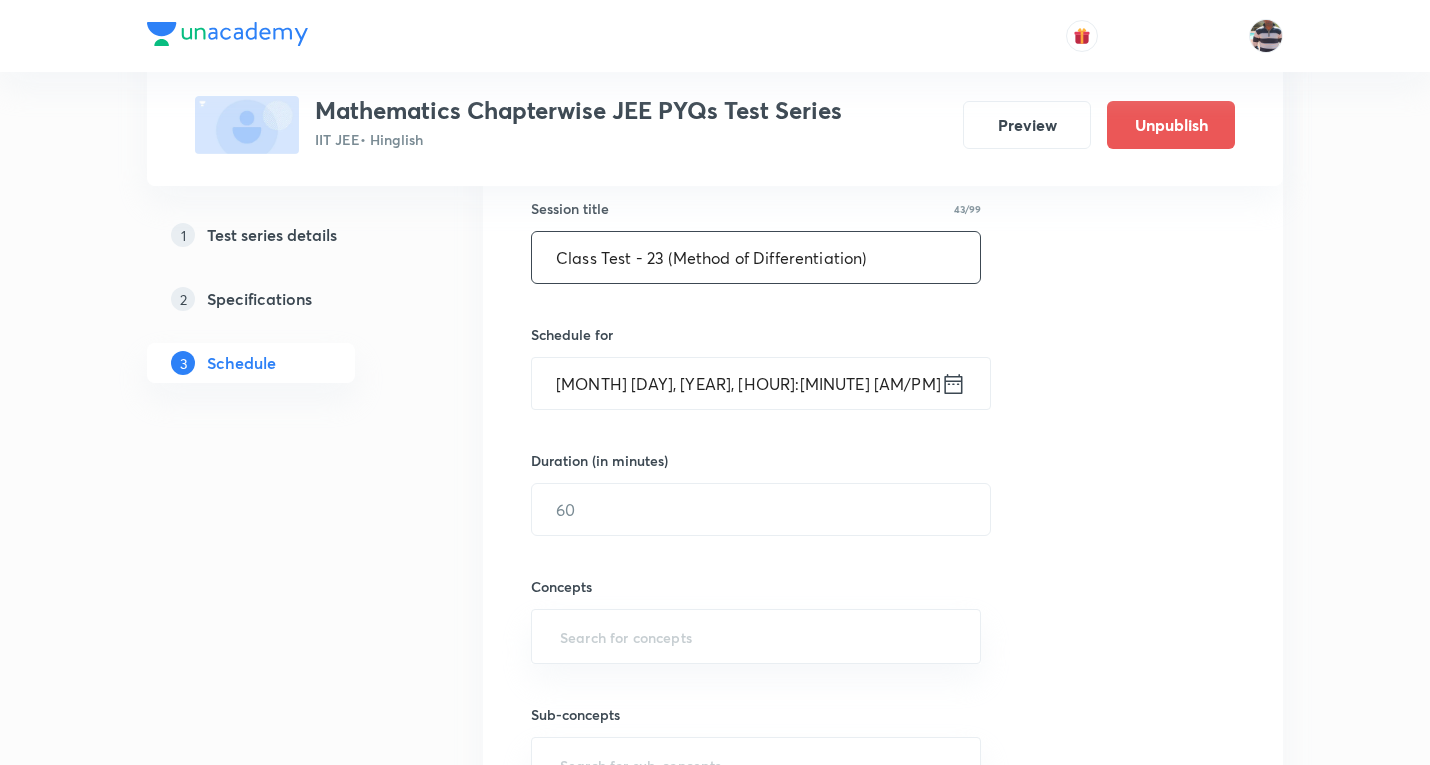 type on "Class Test - 23 (Method of Differentiation)" 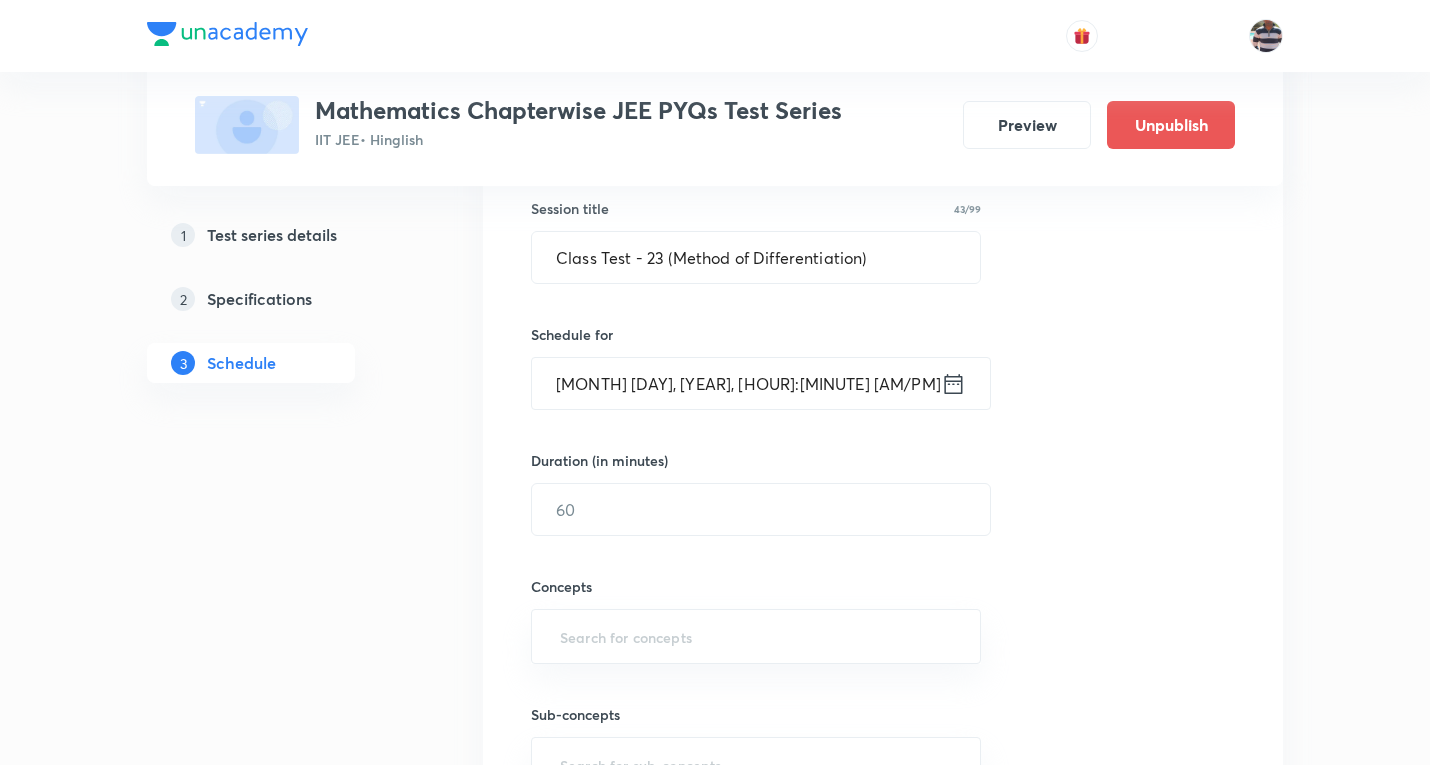 click on "[MONTH] [DAY], [YEAR], [HOUR]:[MINUTE] [AM/PM]" at bounding box center [736, 383] 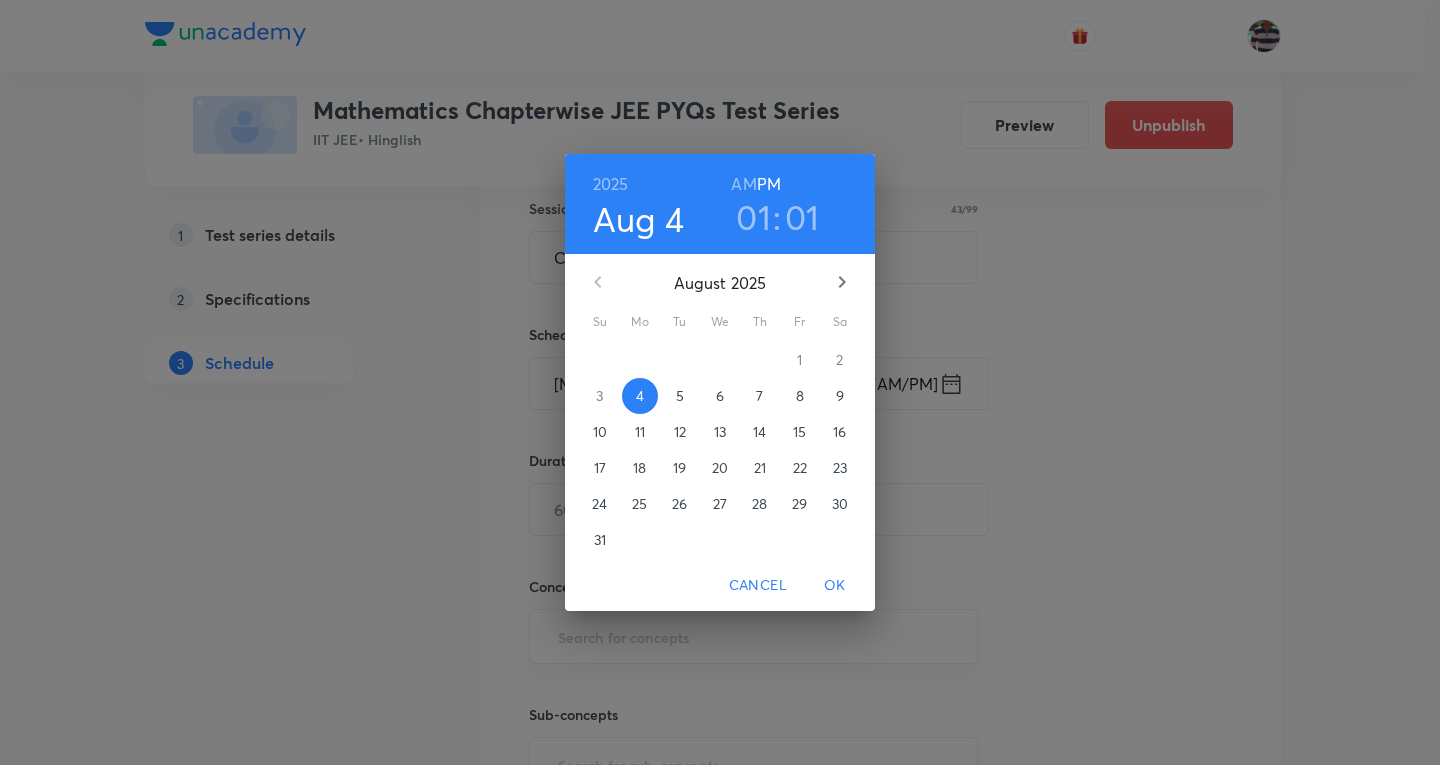 click 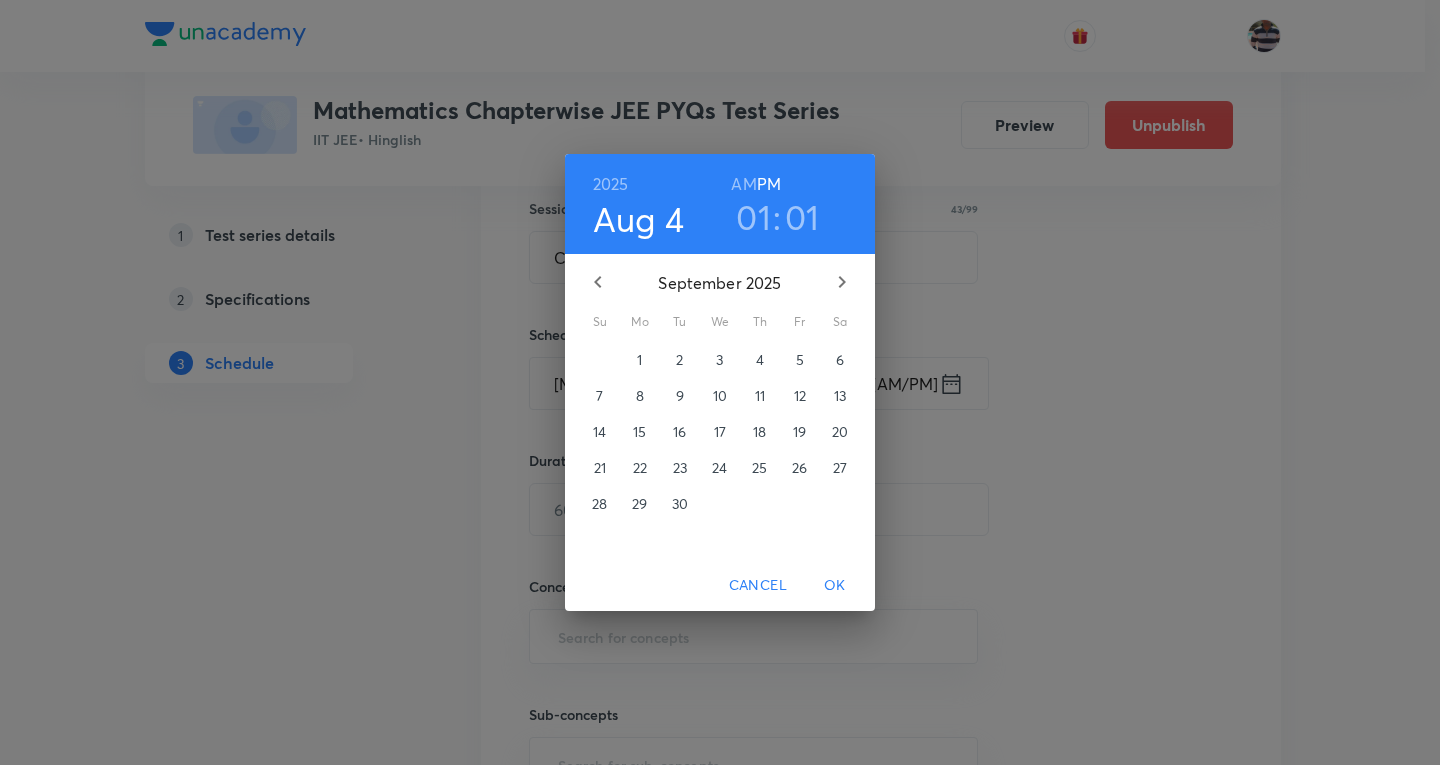 click on "13" at bounding box center (840, 396) 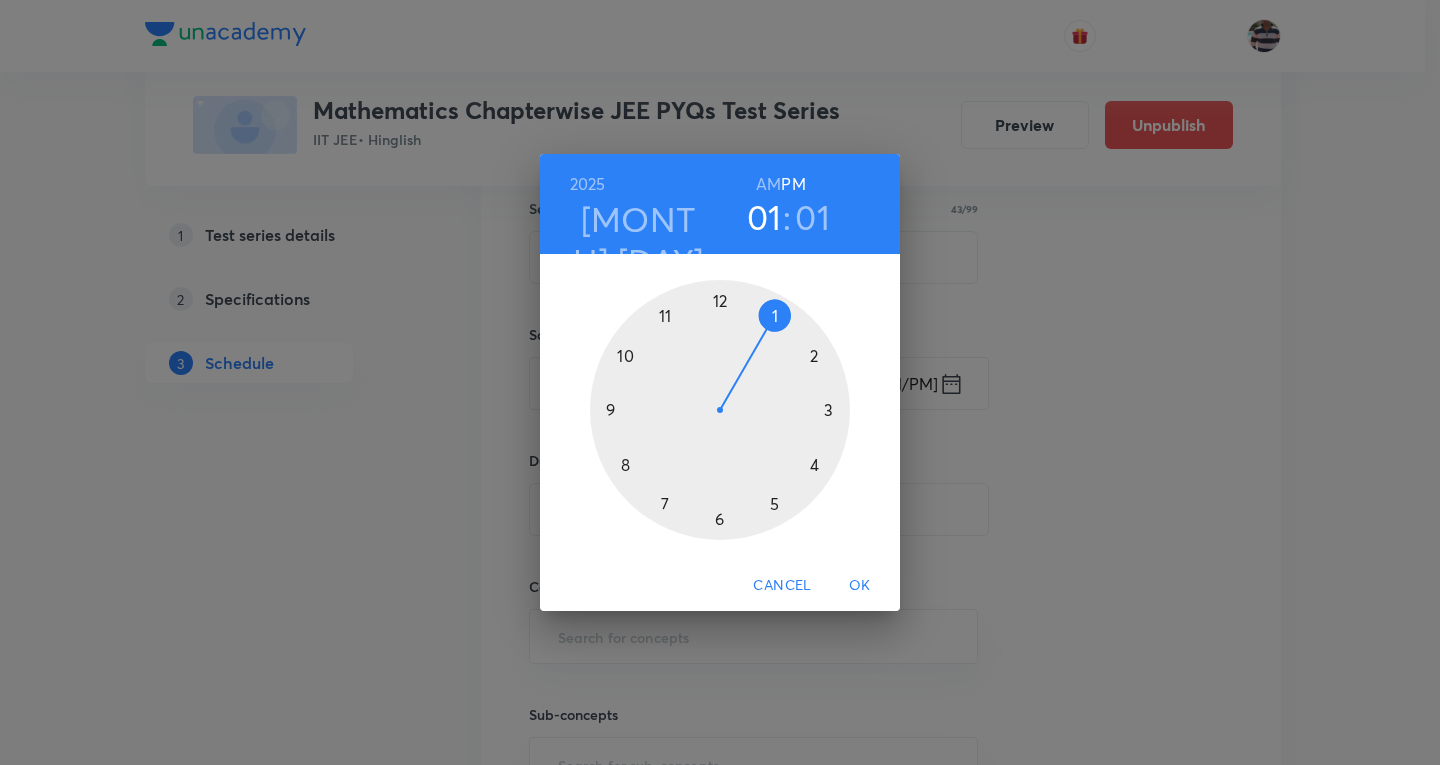 click at bounding box center [720, 410] 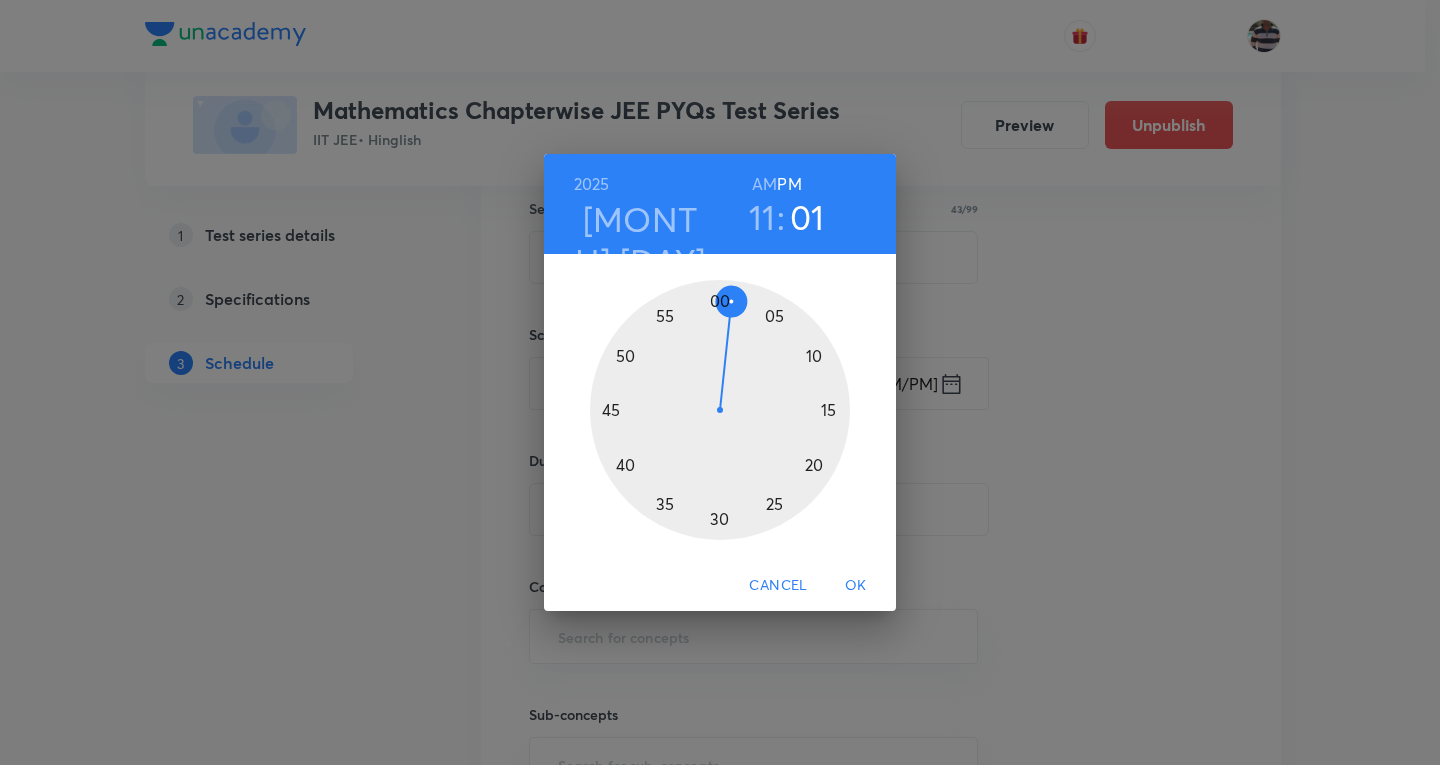 click on "AM" at bounding box center (764, 184) 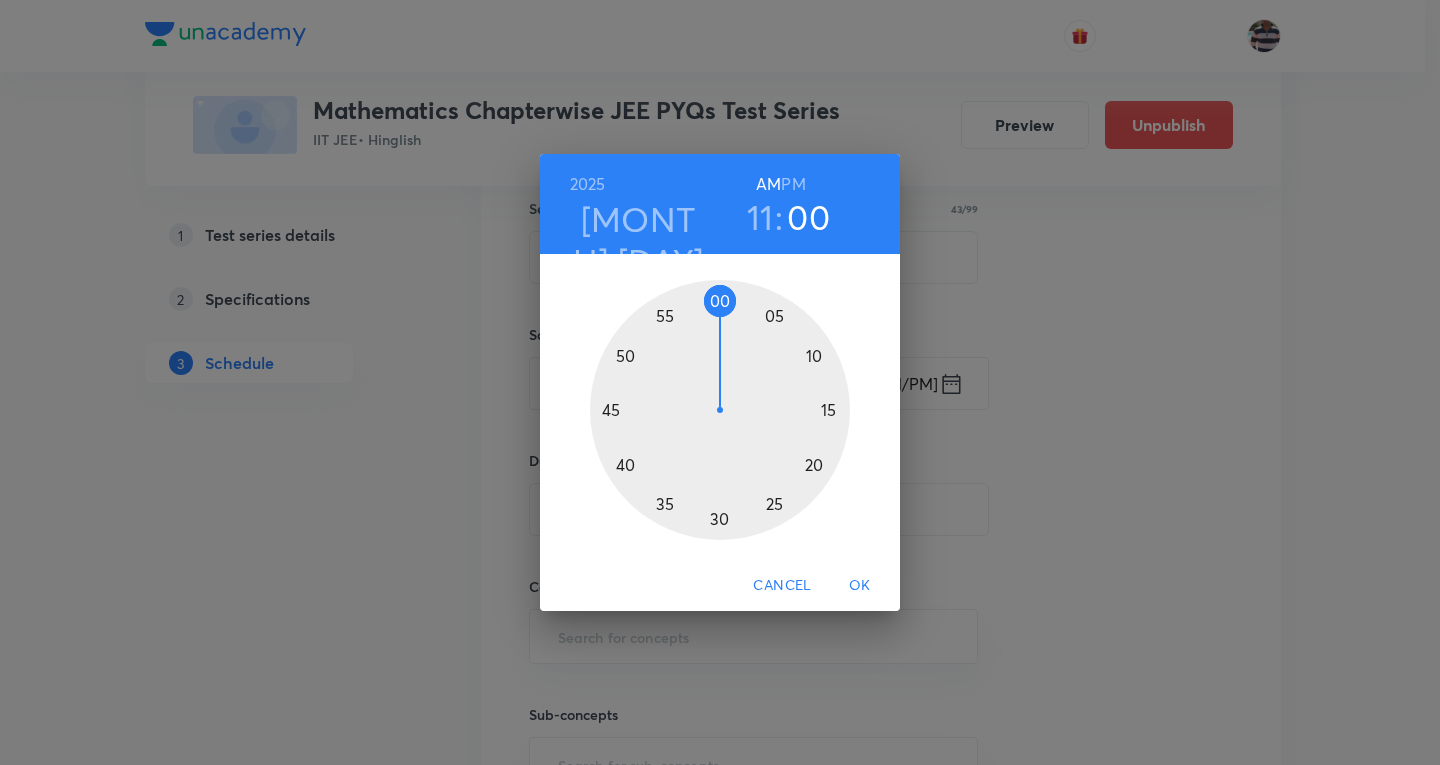 drag, startPoint x: 731, startPoint y: 304, endPoint x: 718, endPoint y: 303, distance: 13.038404 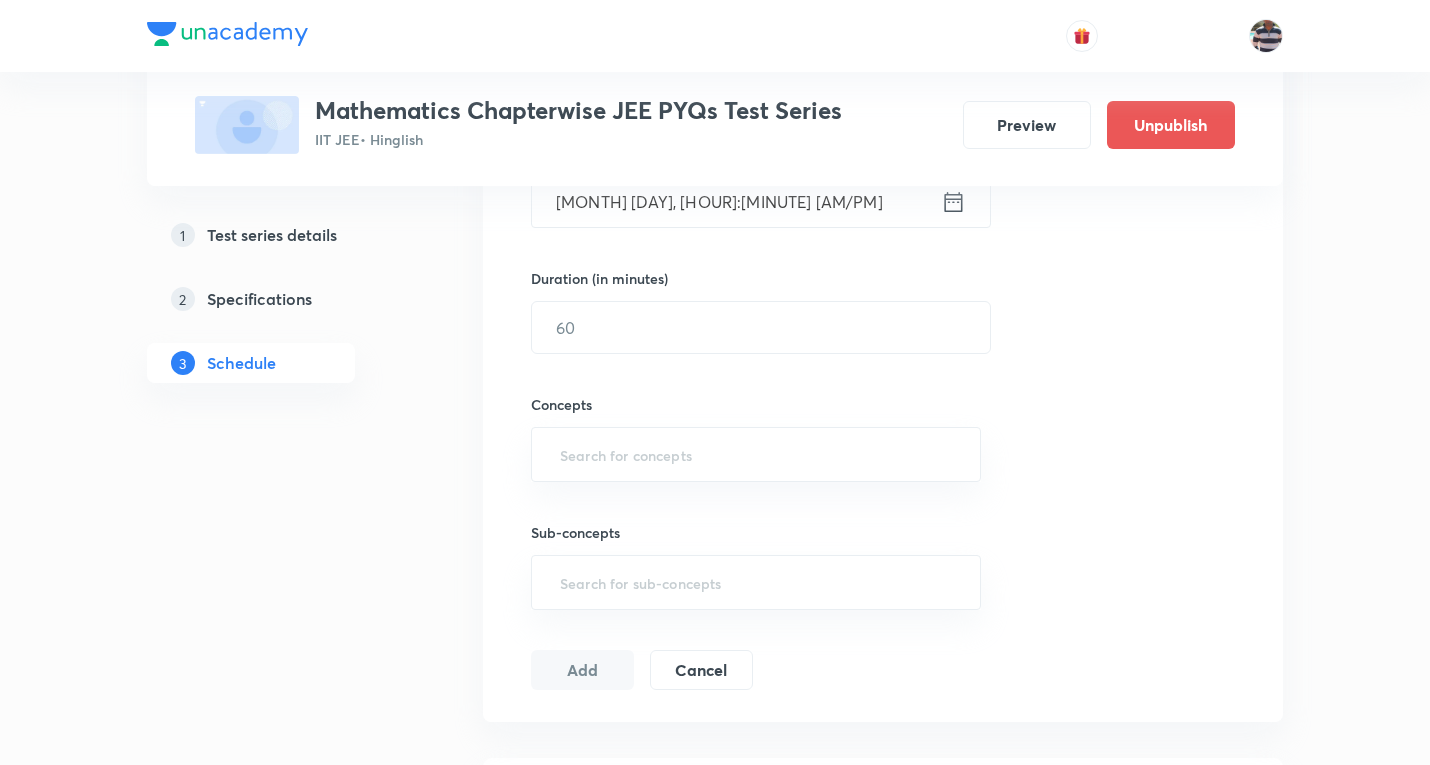 scroll, scrollTop: 569, scrollLeft: 0, axis: vertical 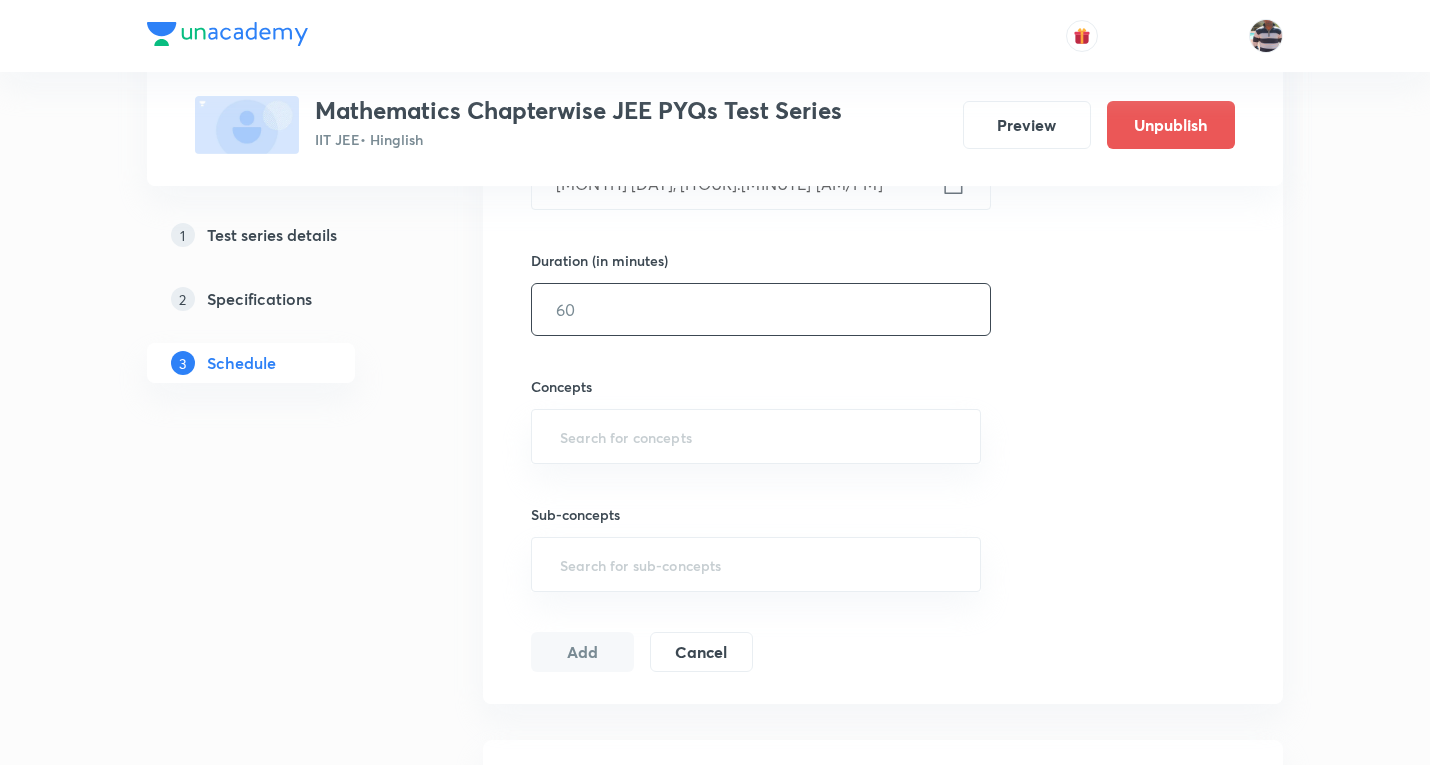 click at bounding box center (761, 309) 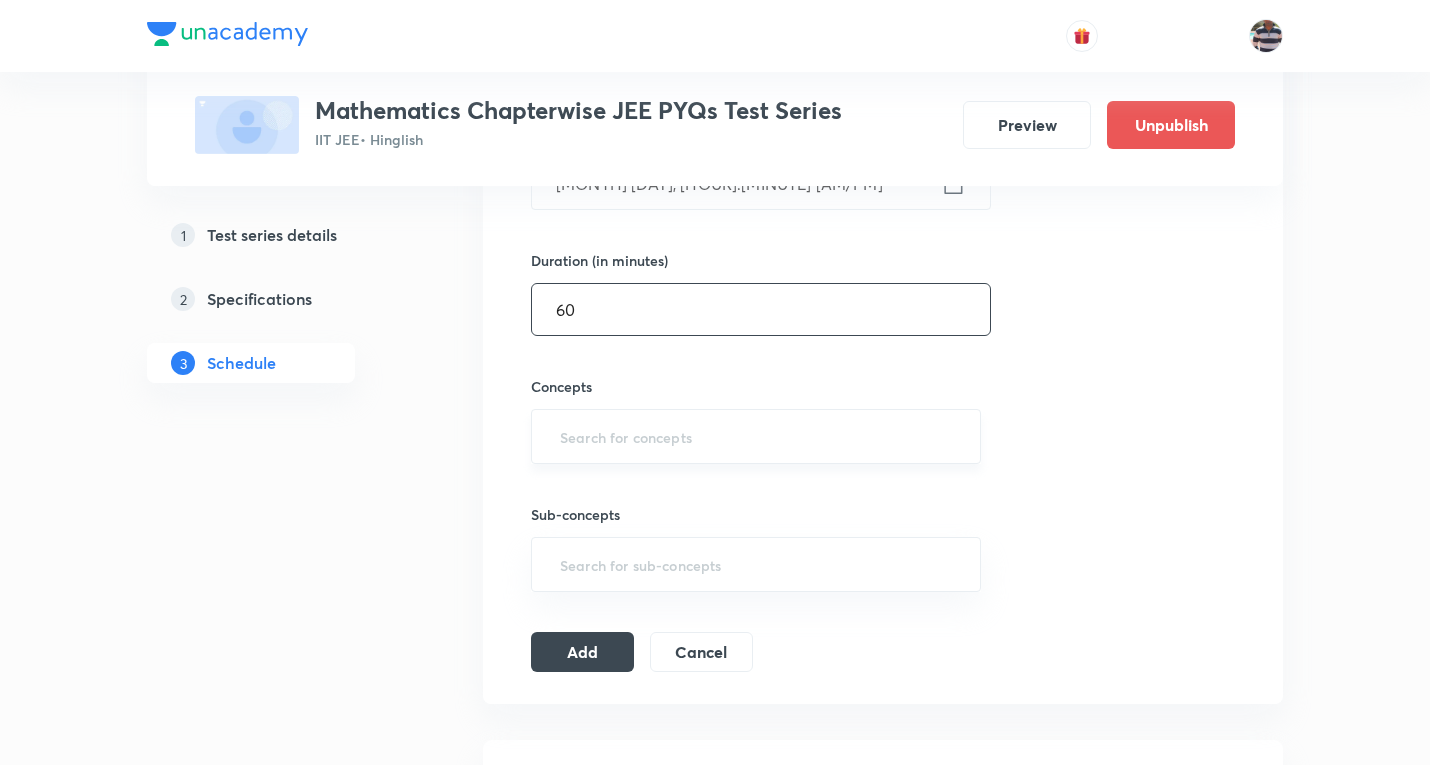 type on "60" 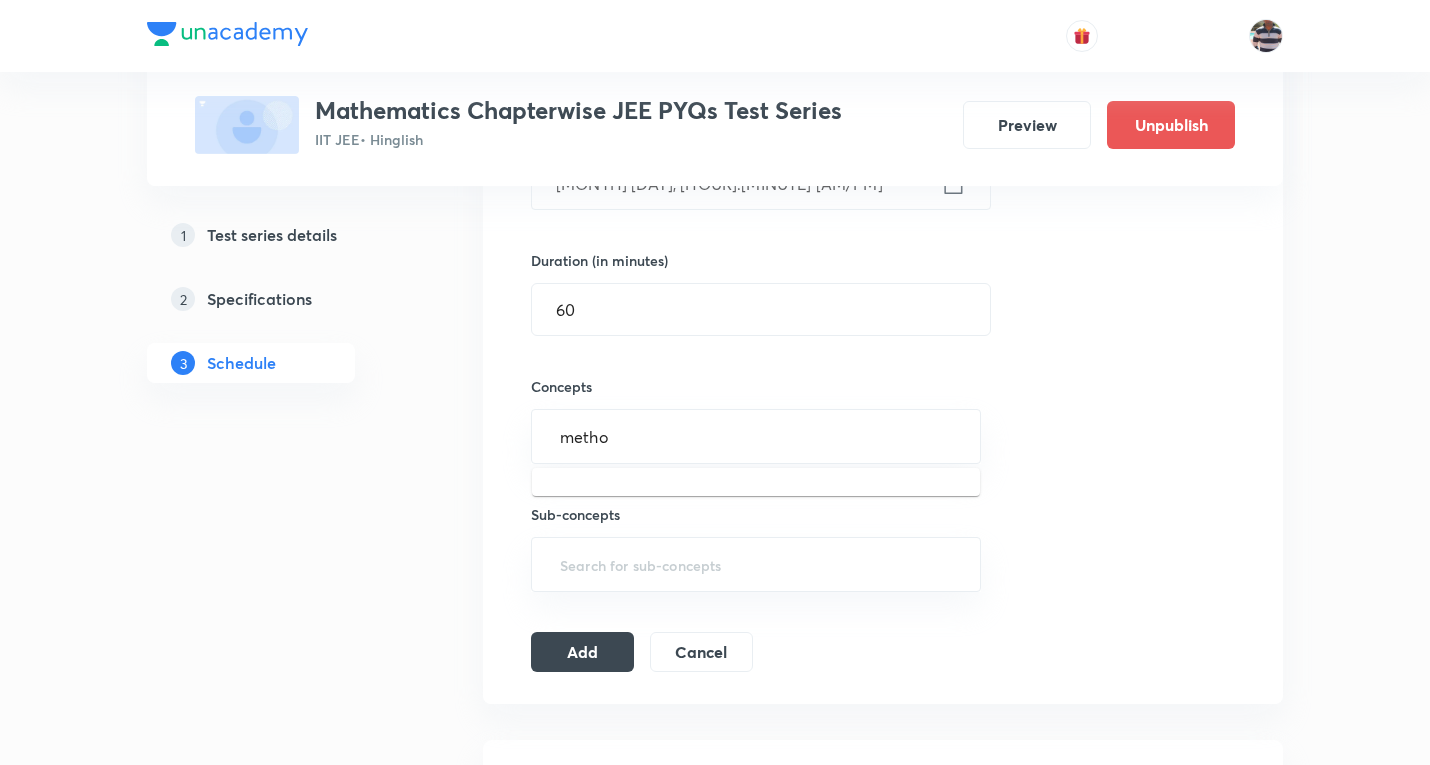 type on "method" 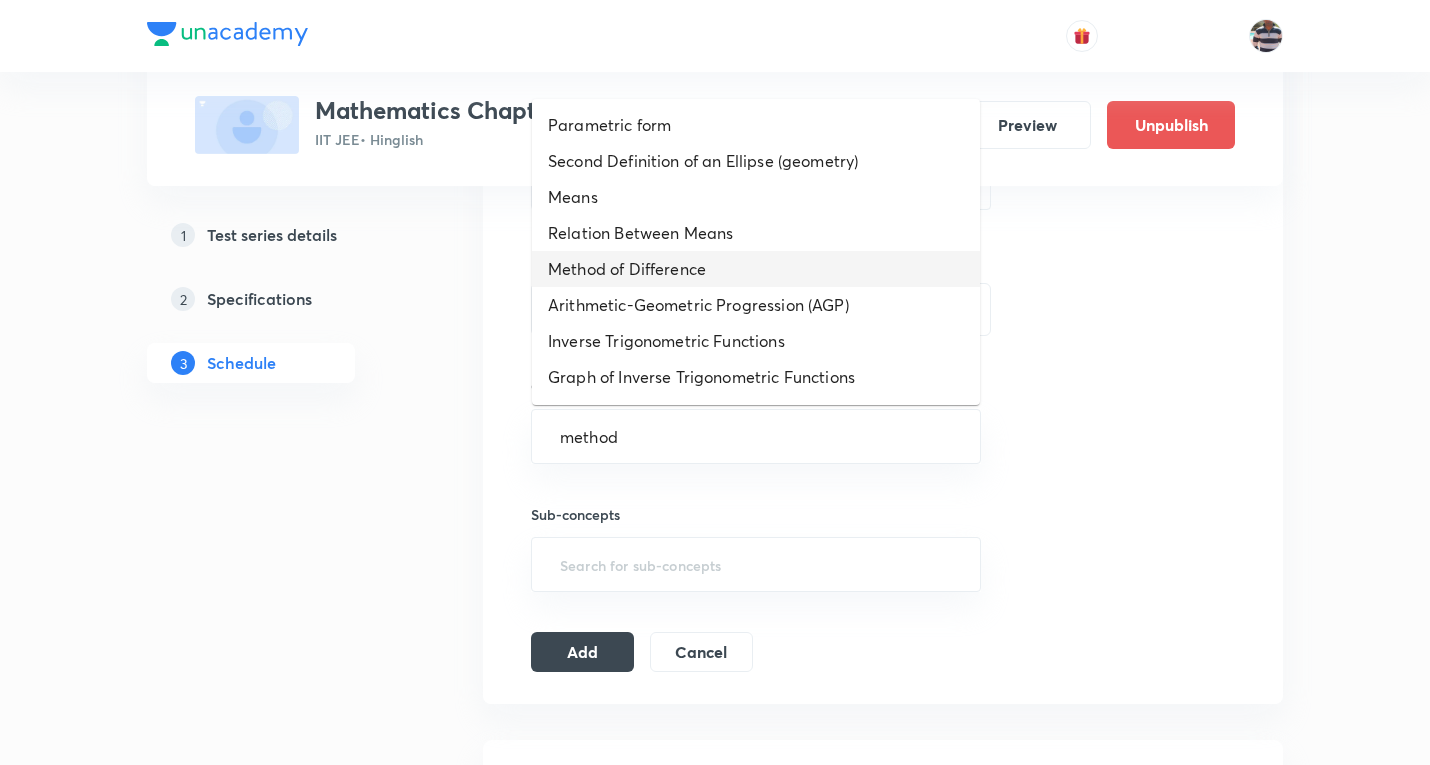 click on "Method of Difference" at bounding box center [756, 269] 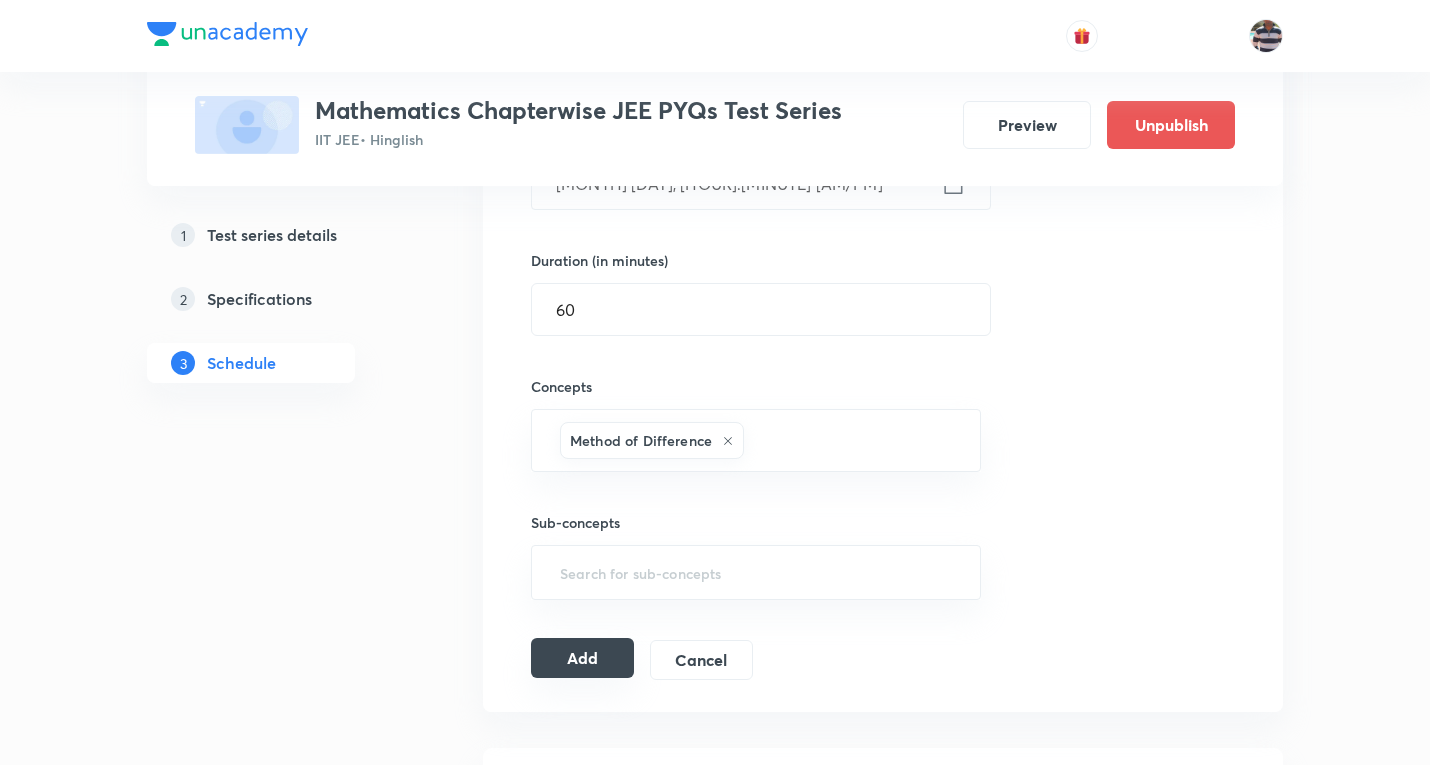 click on "Add" at bounding box center [582, 658] 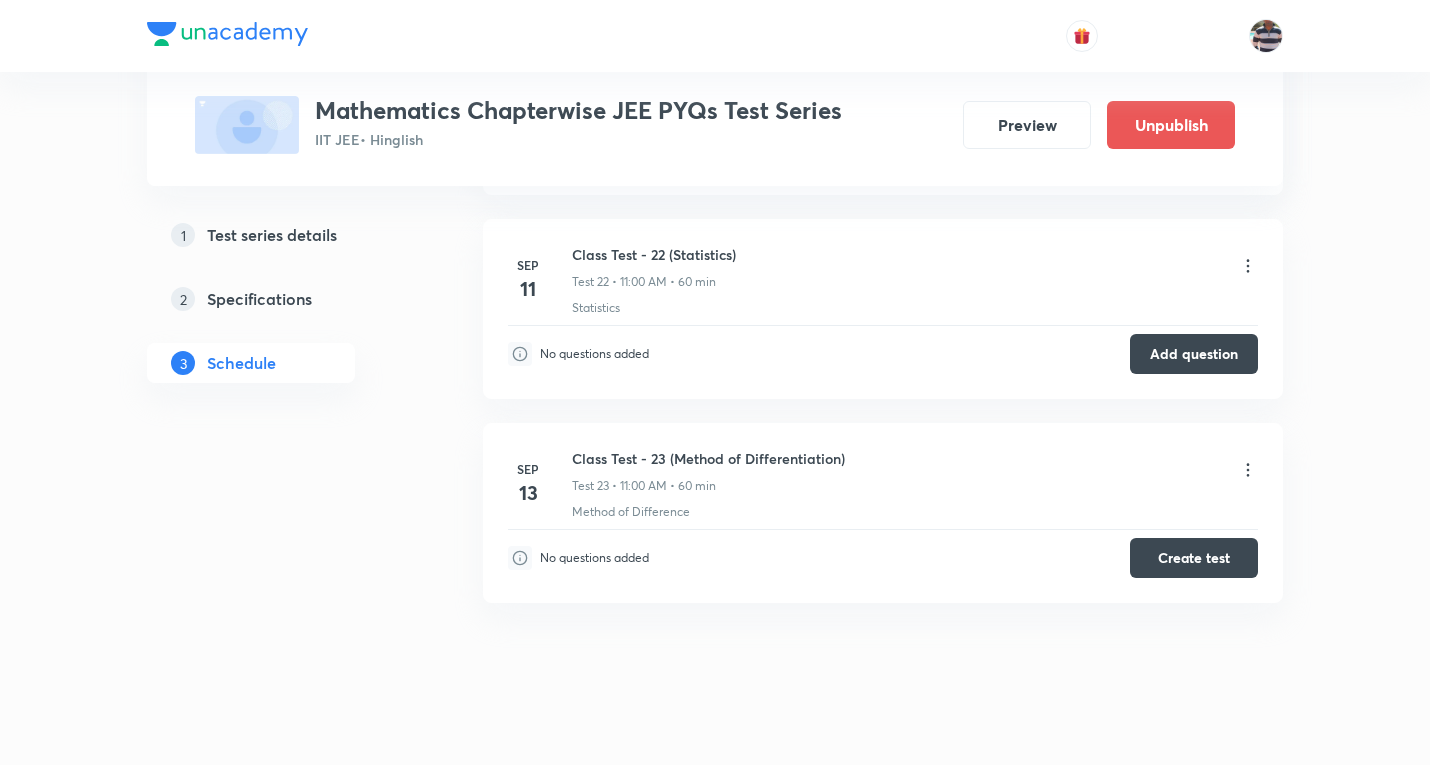 scroll, scrollTop: 4451, scrollLeft: 0, axis: vertical 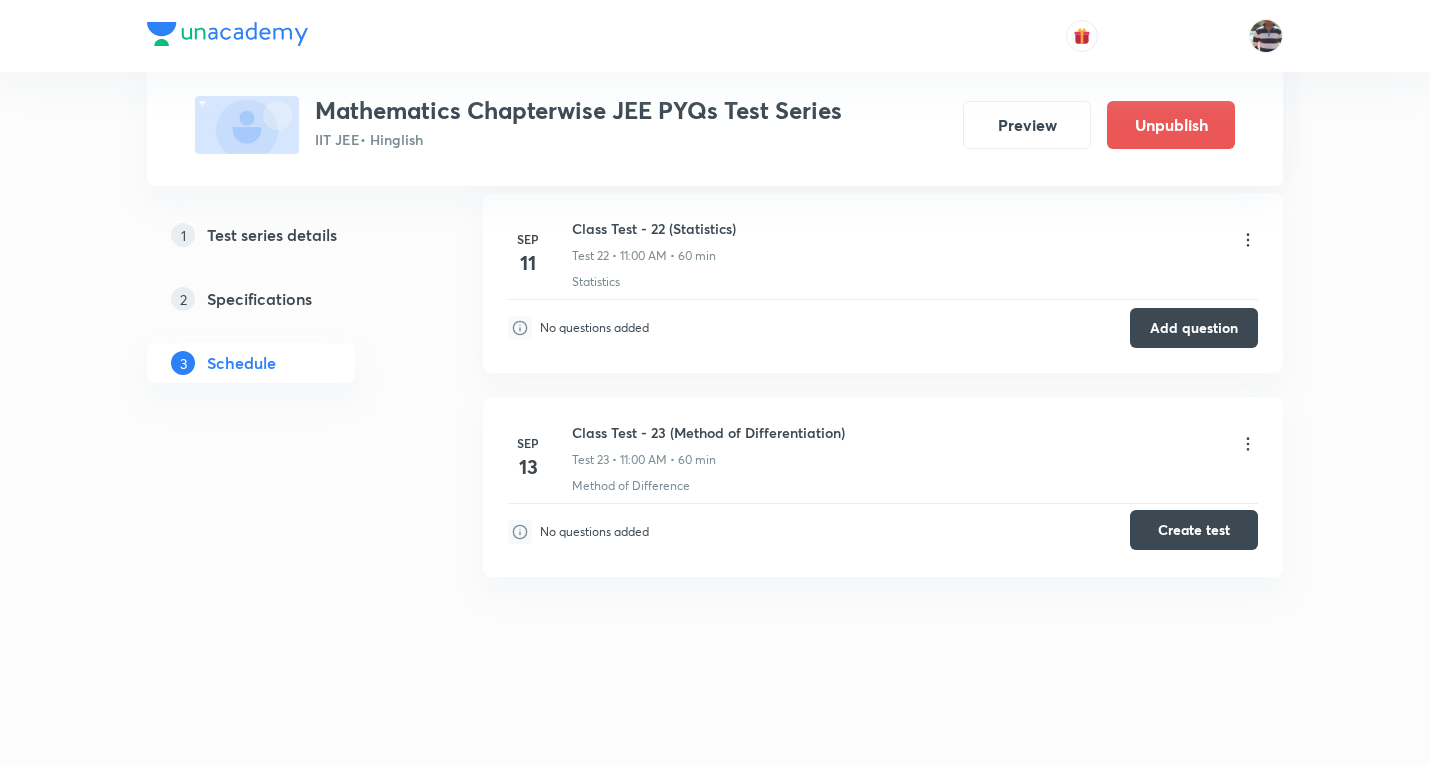 click on "Create test" at bounding box center (1194, 530) 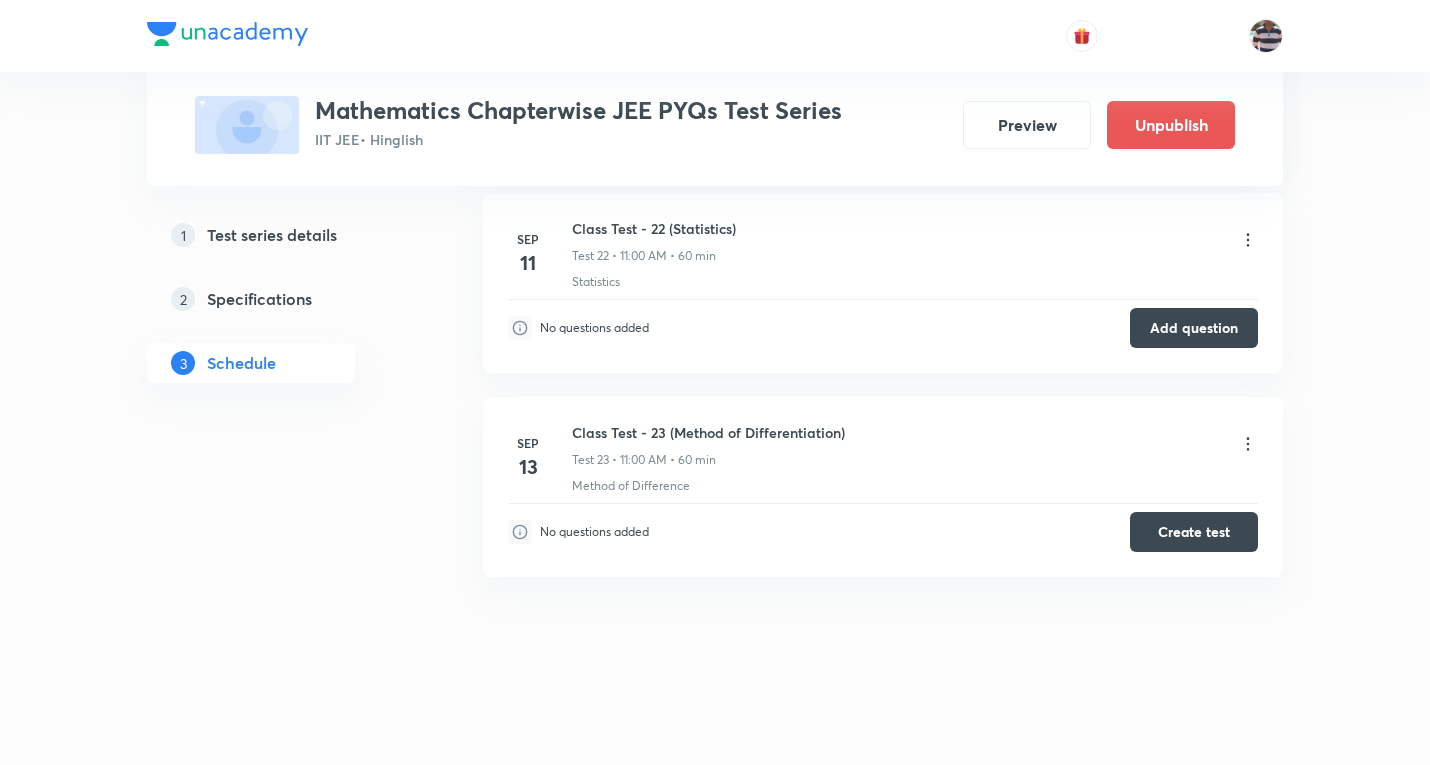 type 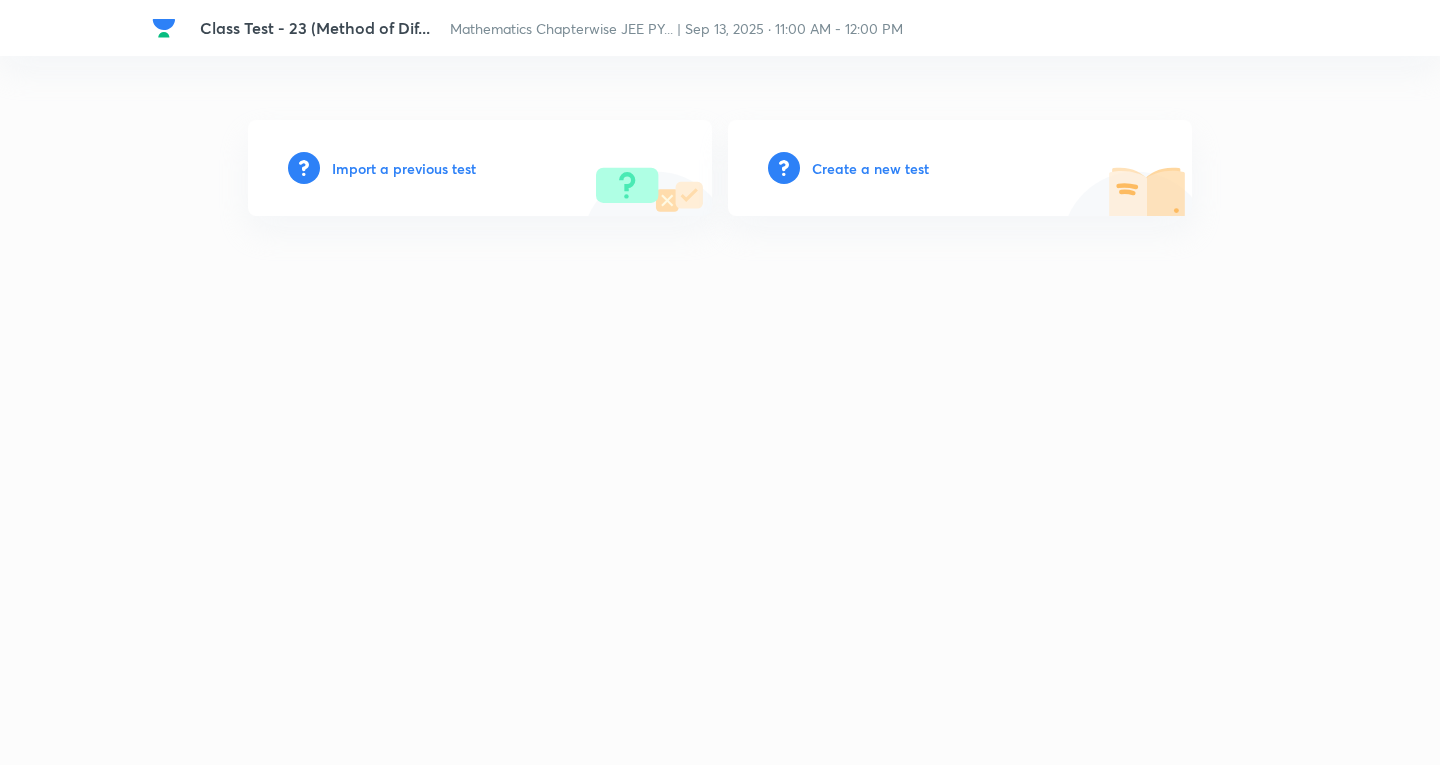 scroll, scrollTop: 0, scrollLeft: 0, axis: both 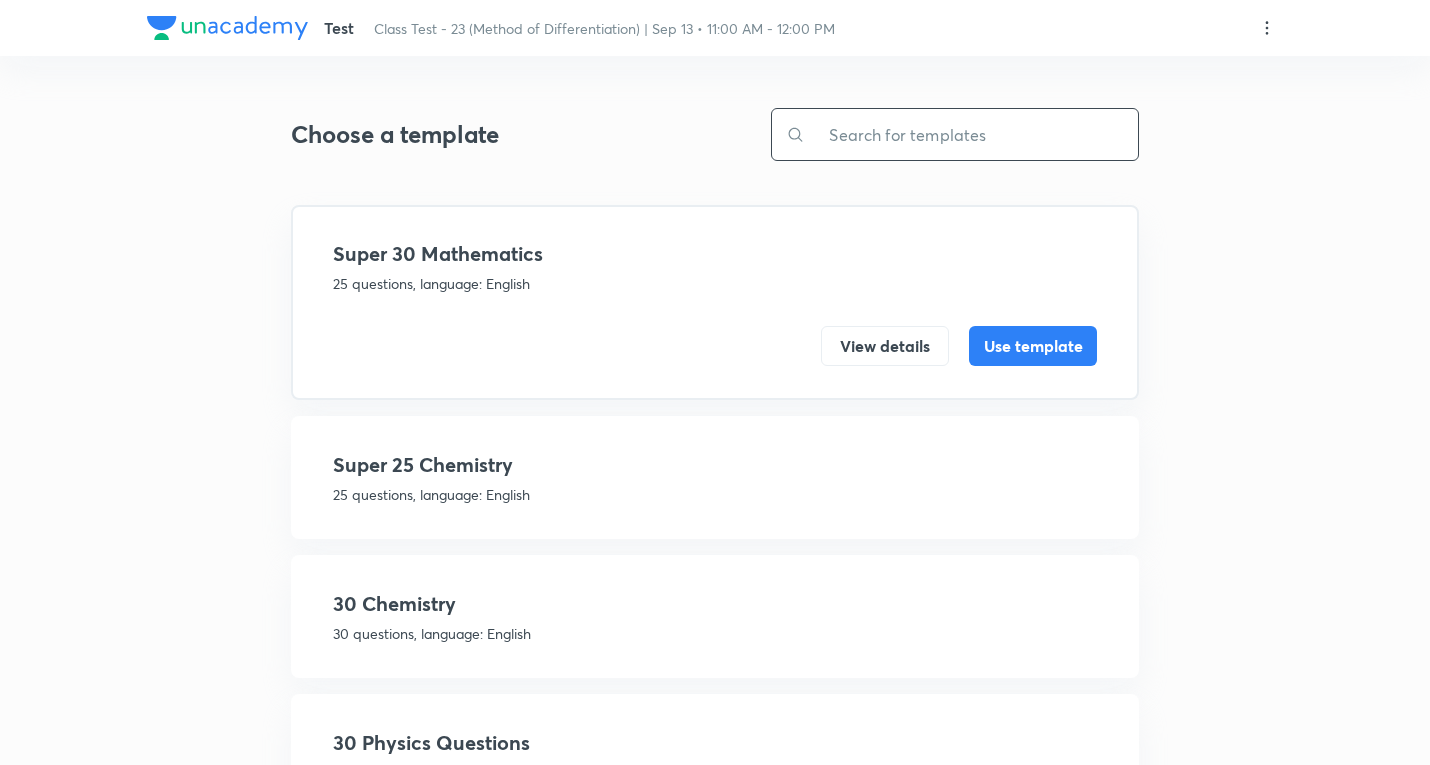 click at bounding box center [971, 134] 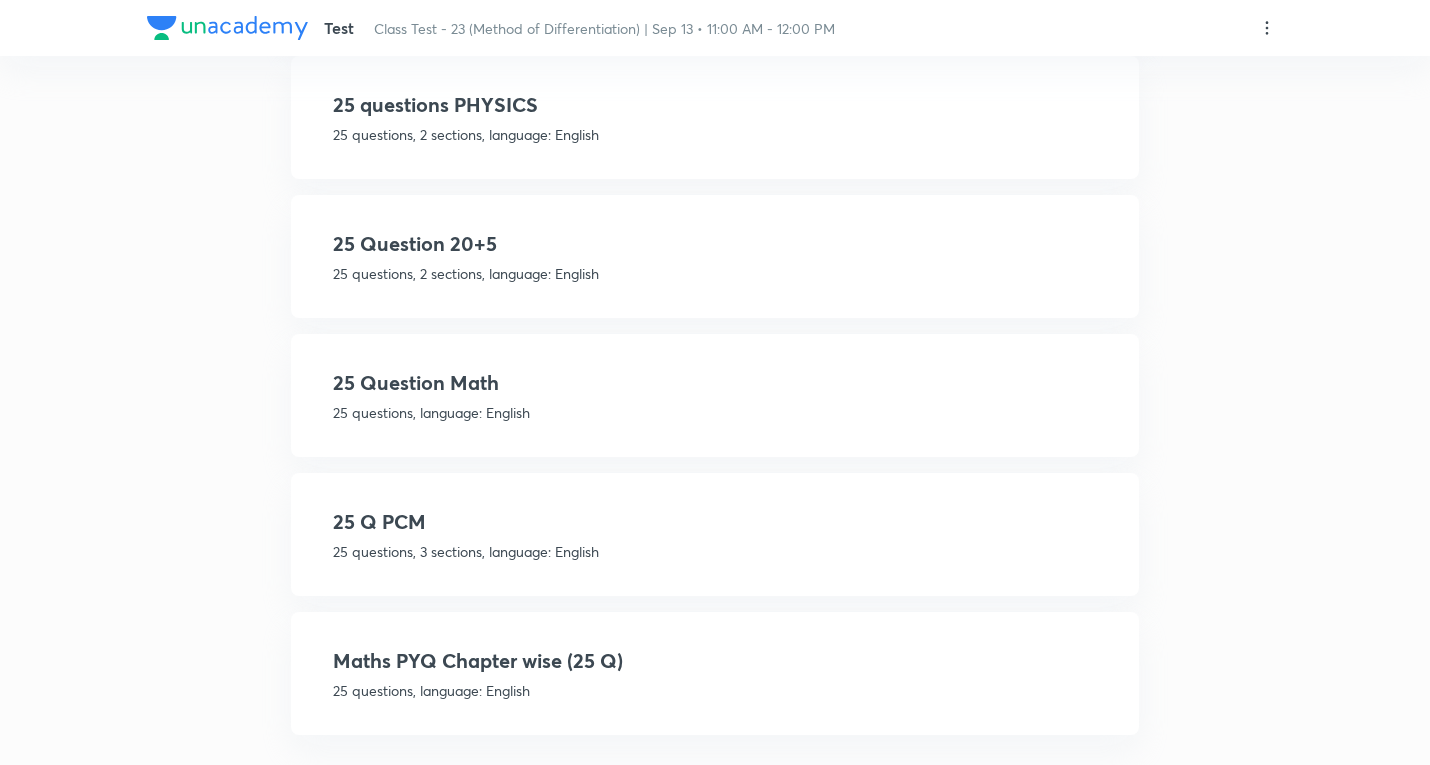 scroll, scrollTop: 836, scrollLeft: 0, axis: vertical 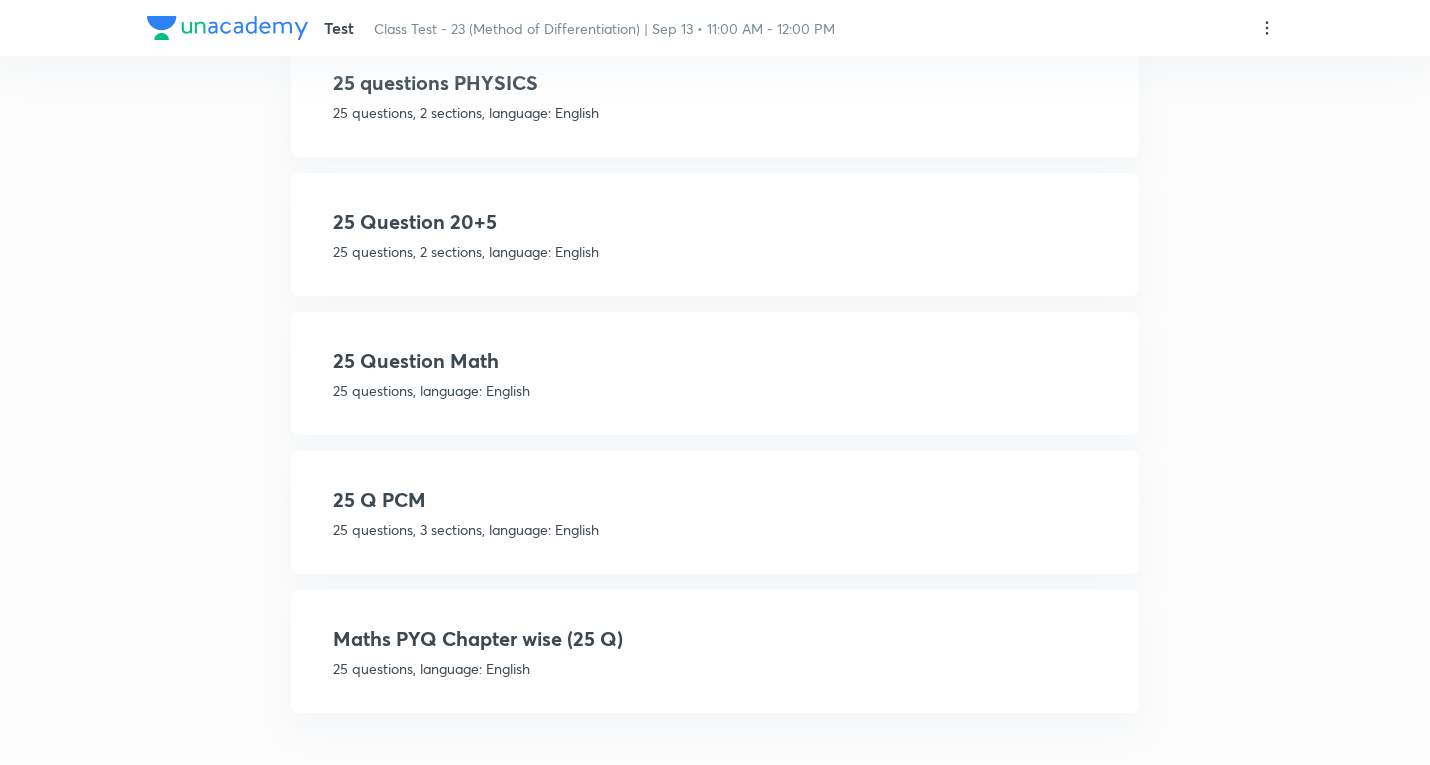 type on "25 Q" 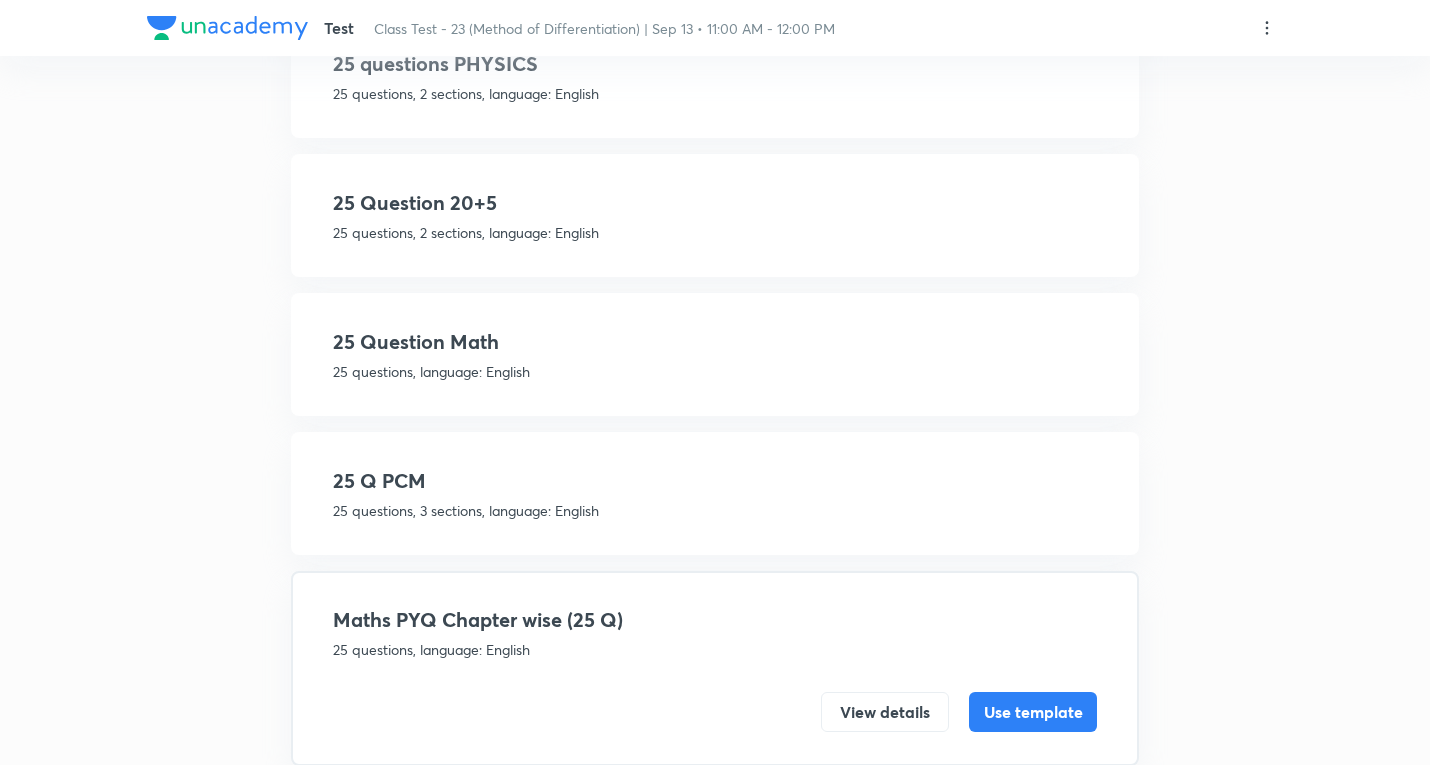 scroll, scrollTop: 588, scrollLeft: 0, axis: vertical 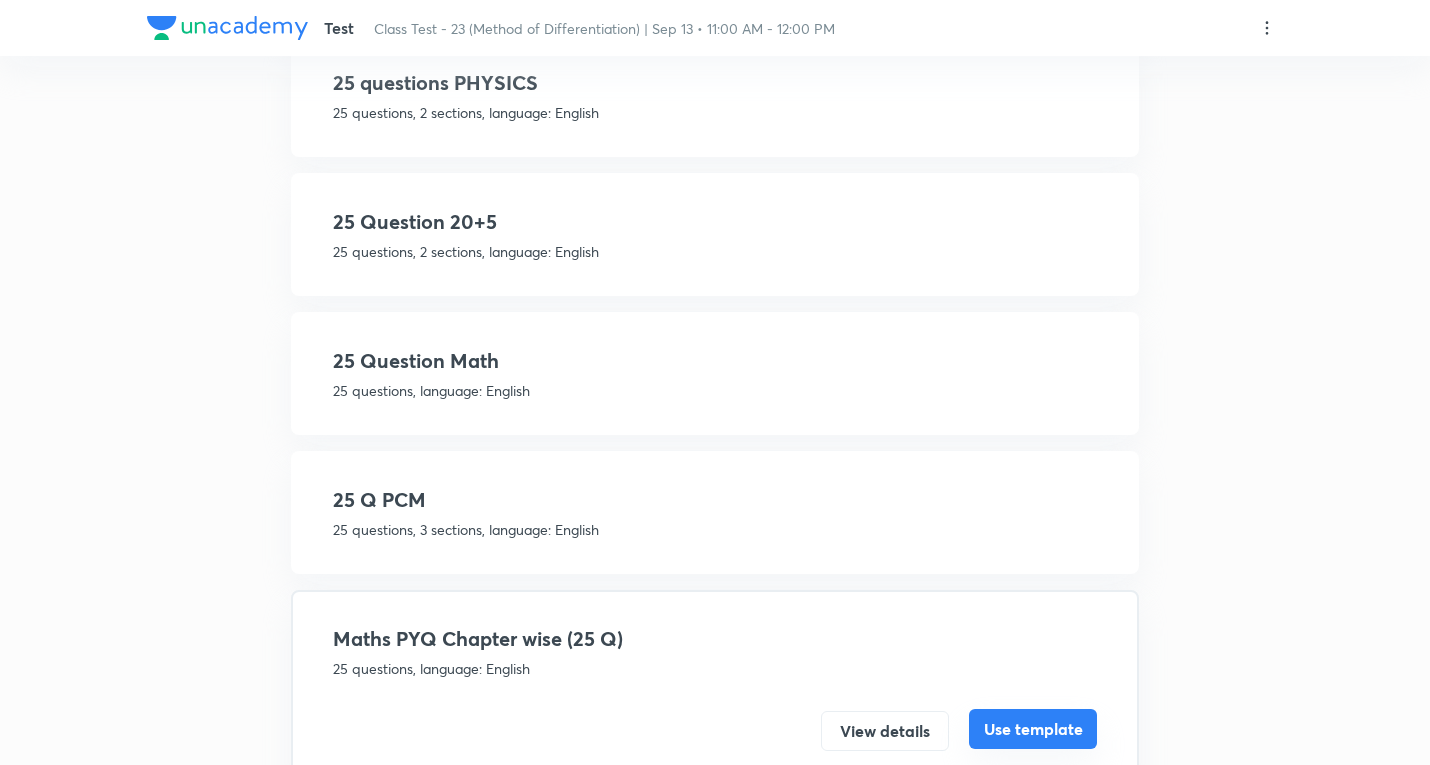 click on "Use template" at bounding box center (1033, 729) 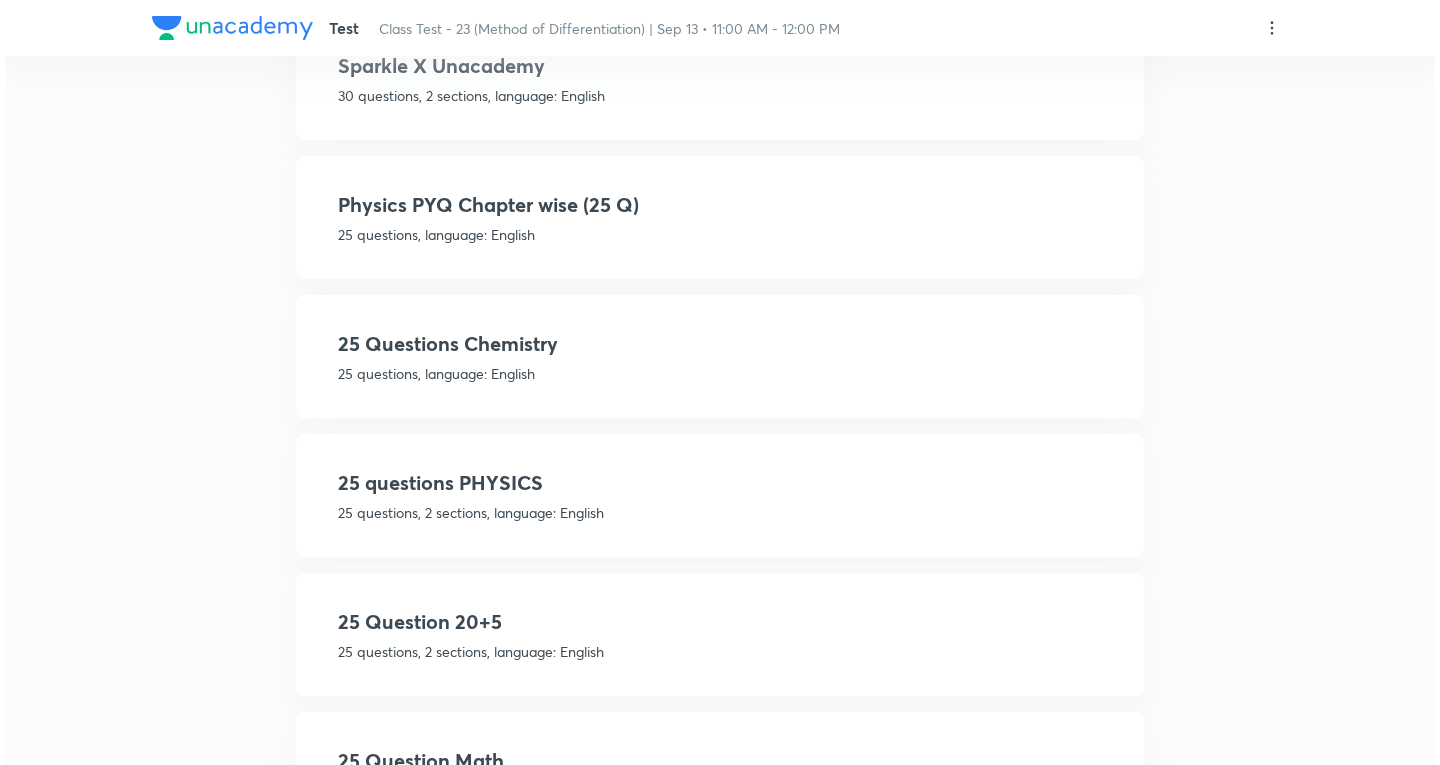 scroll, scrollTop: 0, scrollLeft: 0, axis: both 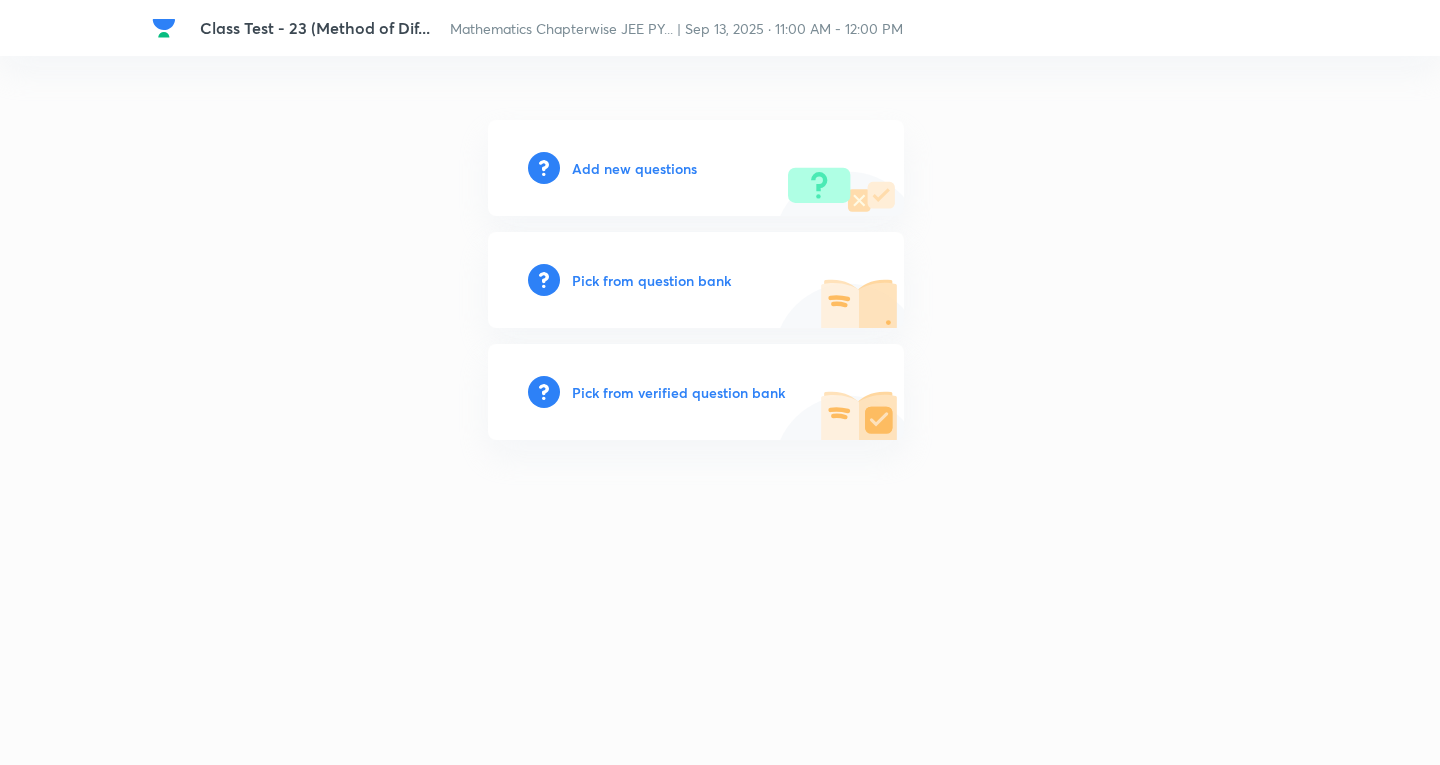 click on "Add new questions" at bounding box center (634, 168) 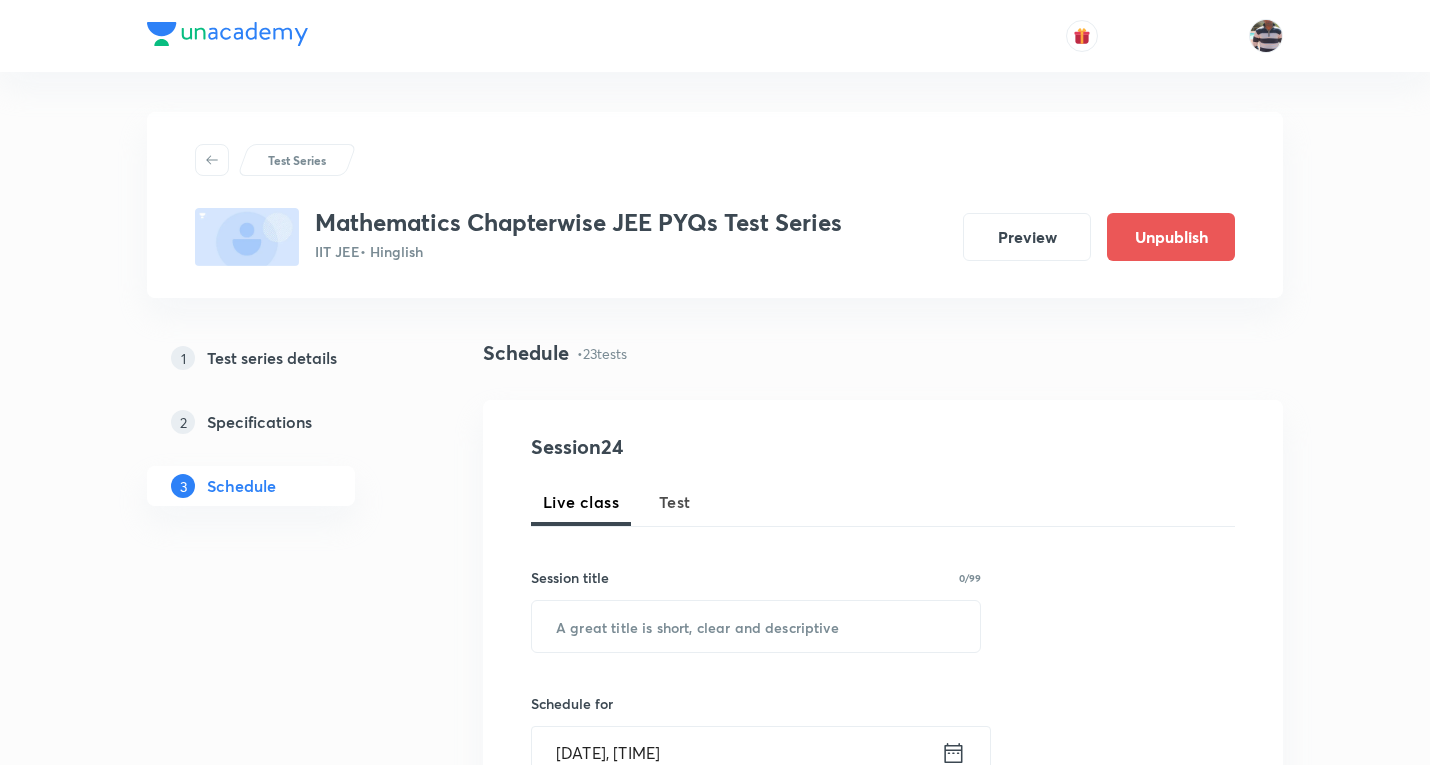 scroll, scrollTop: 4451, scrollLeft: 0, axis: vertical 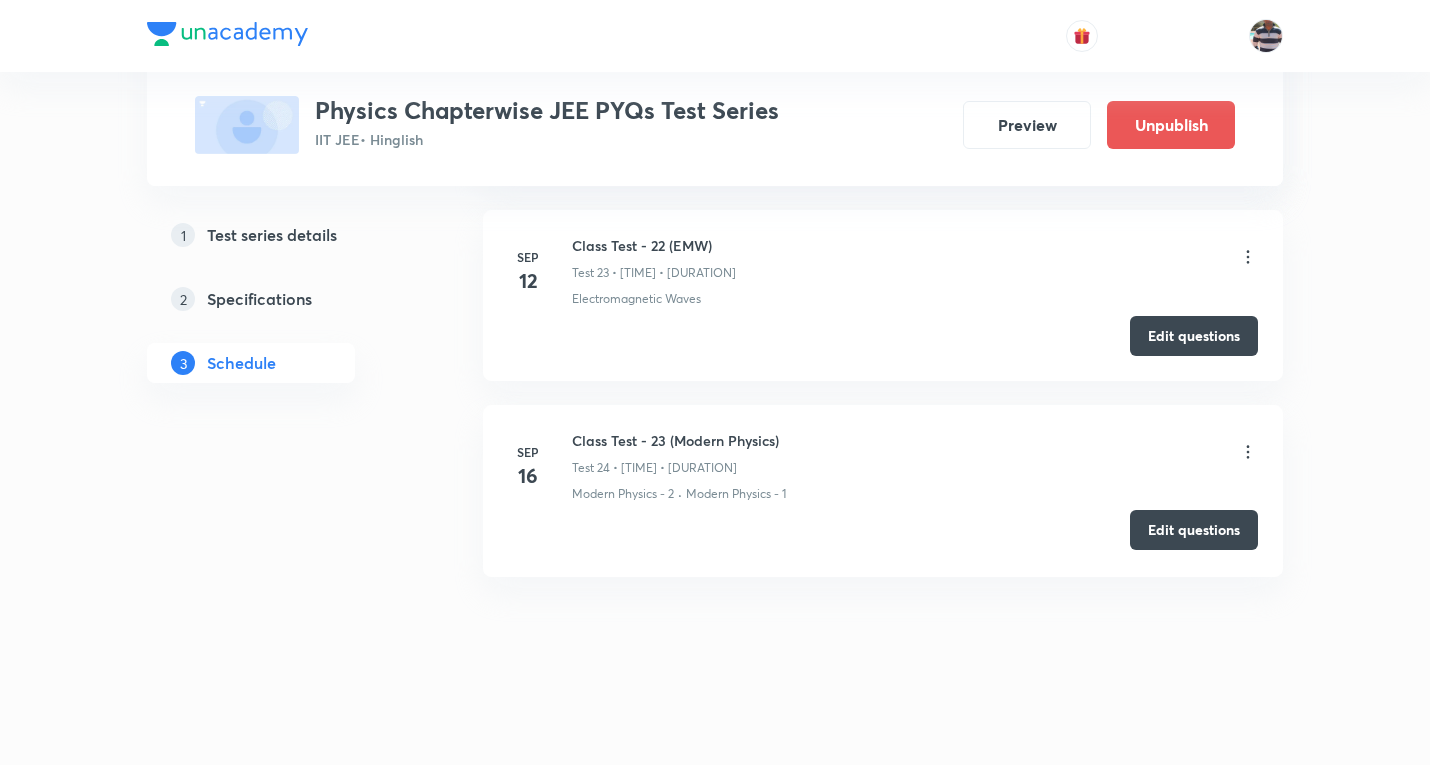 click on "Edit questions" at bounding box center (1194, 530) 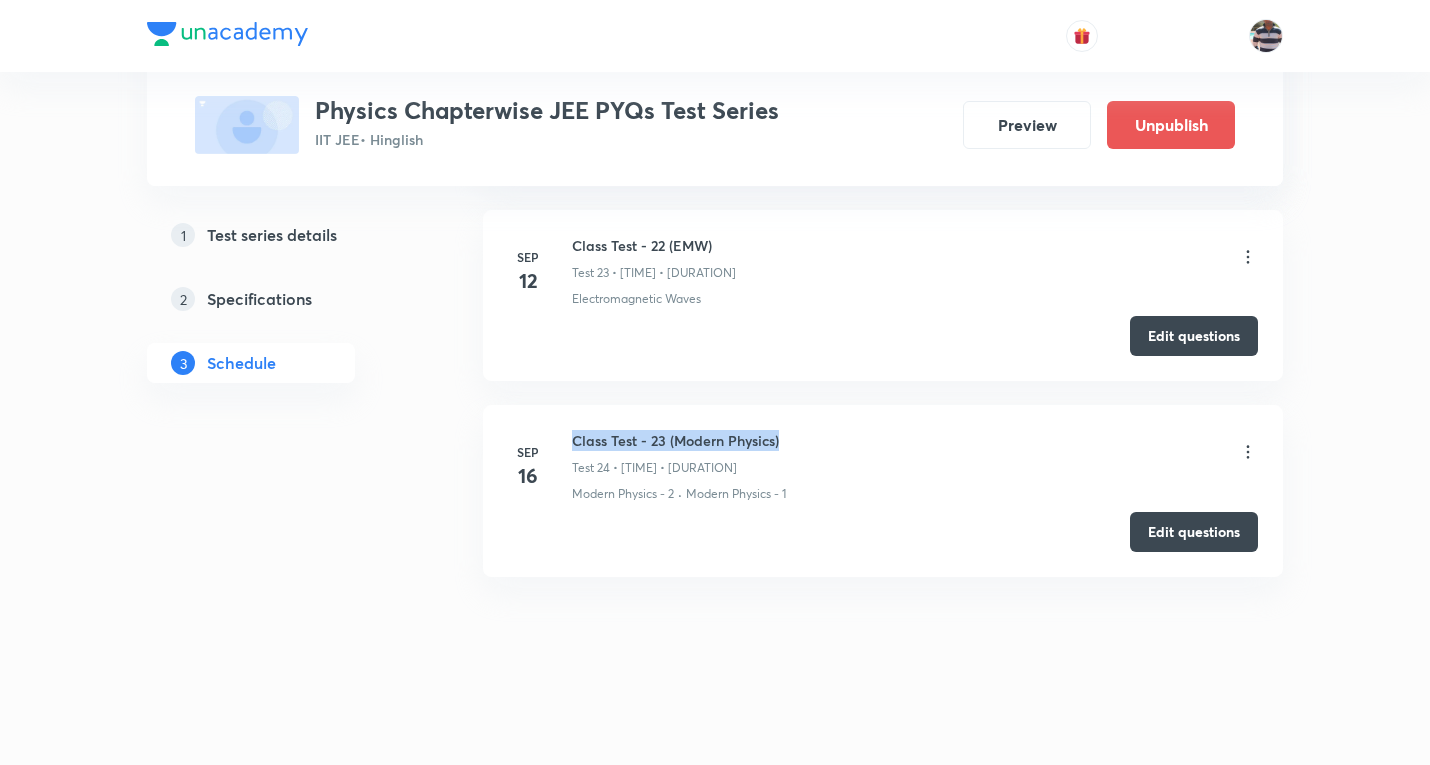 drag, startPoint x: 804, startPoint y: 445, endPoint x: 568, endPoint y: 437, distance: 236.13556 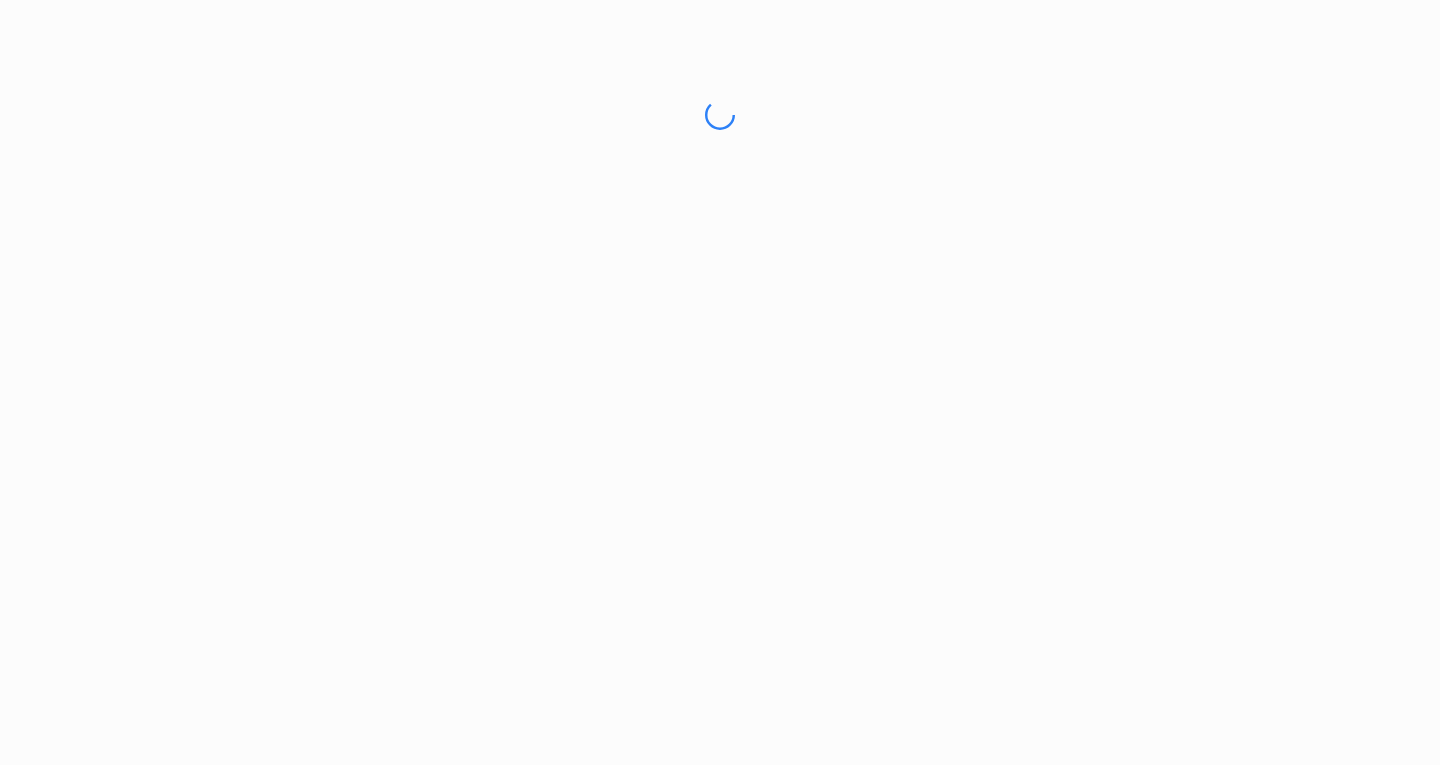 scroll, scrollTop: 0, scrollLeft: 0, axis: both 